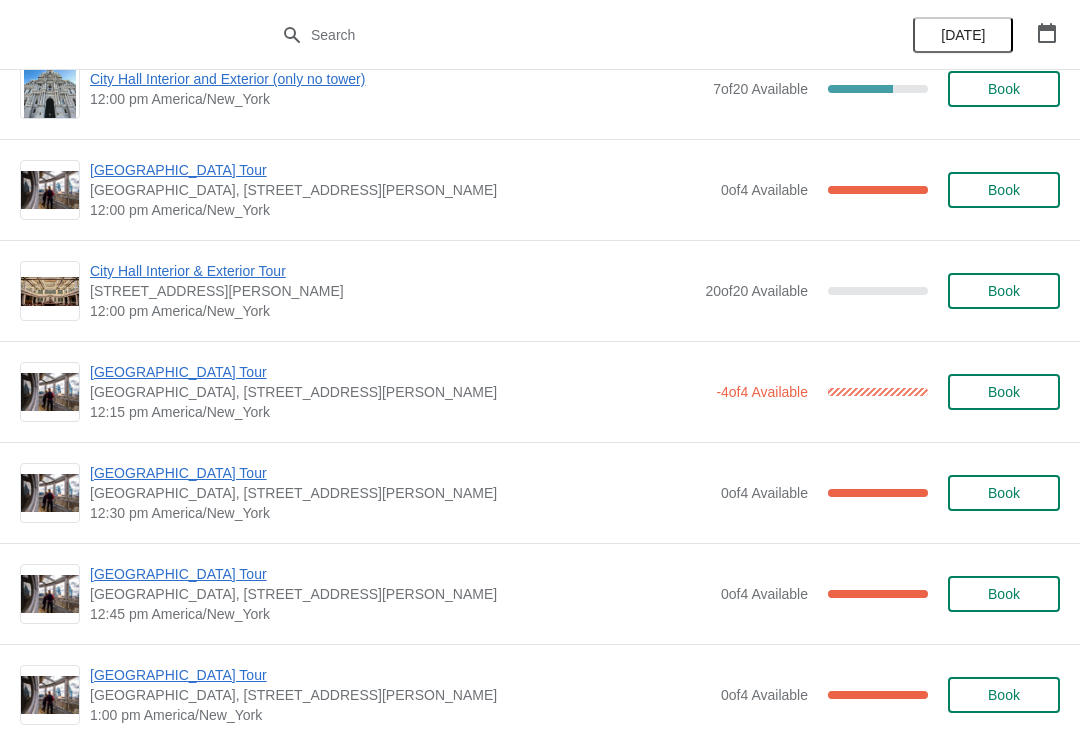 scroll, scrollTop: 957, scrollLeft: 0, axis: vertical 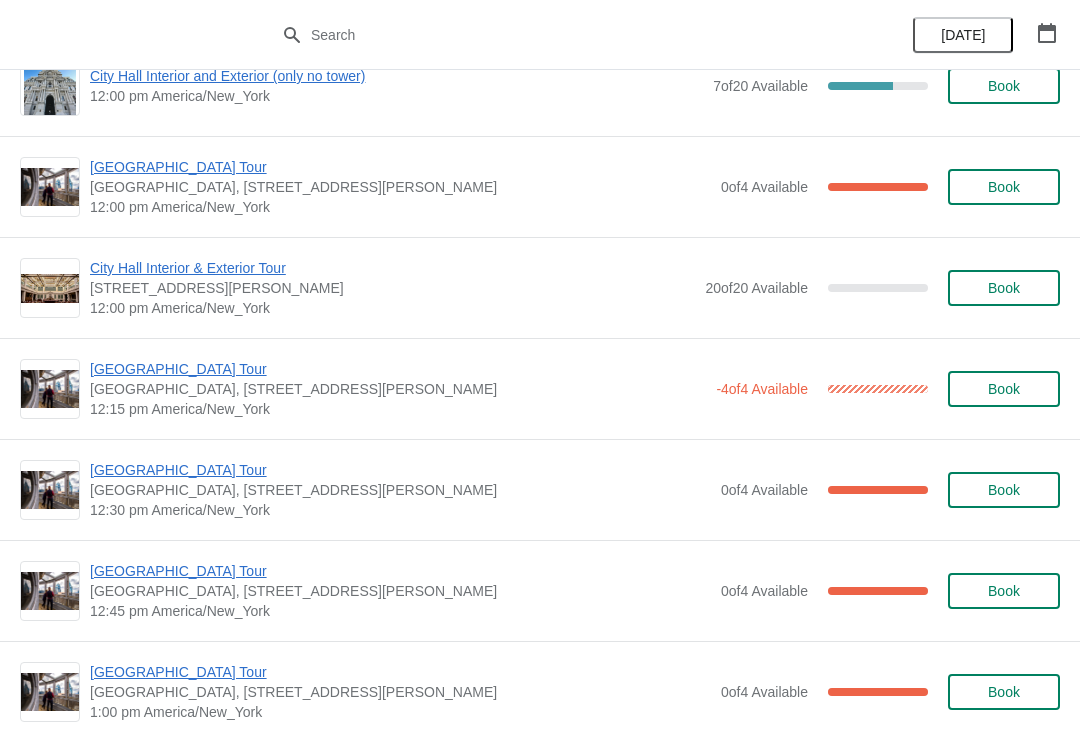 click on "[GEOGRAPHIC_DATA] Tour" at bounding box center [398, 369] 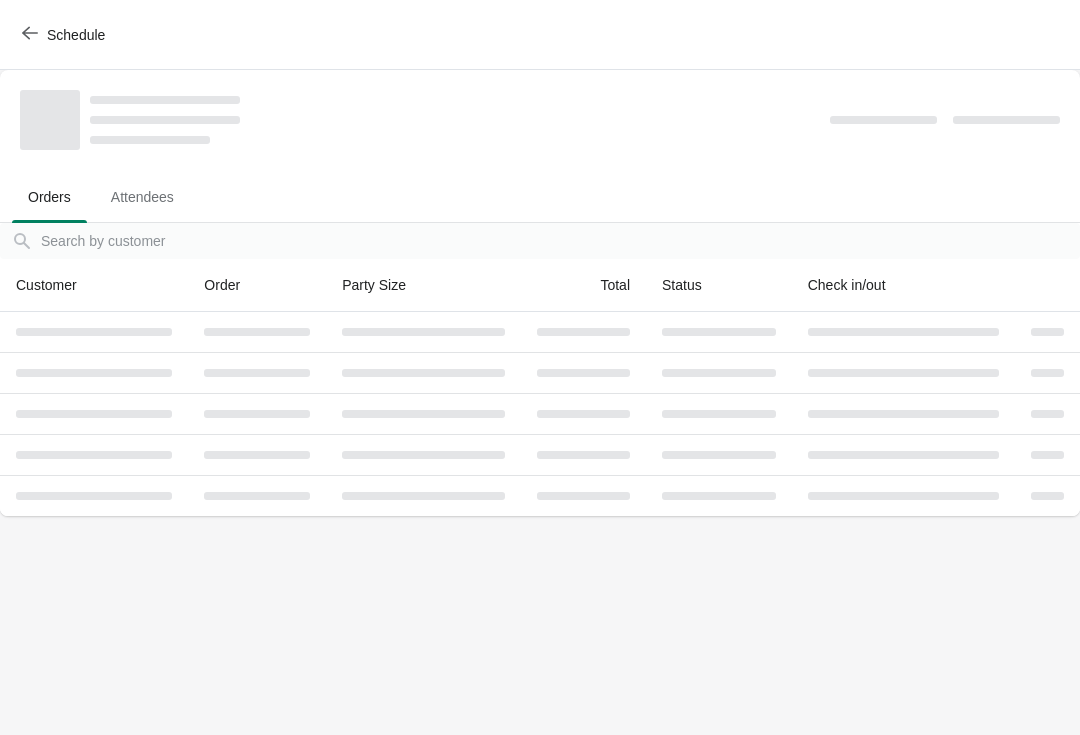 scroll, scrollTop: 0, scrollLeft: 0, axis: both 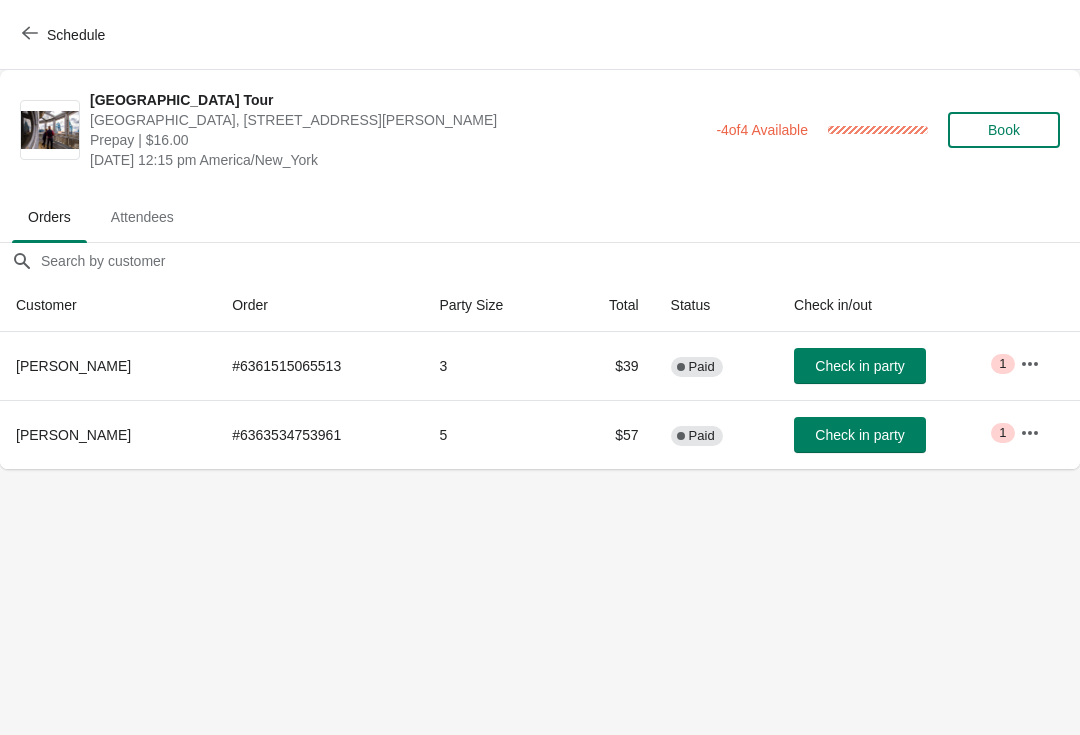 click on "Schedule" at bounding box center (540, 35) 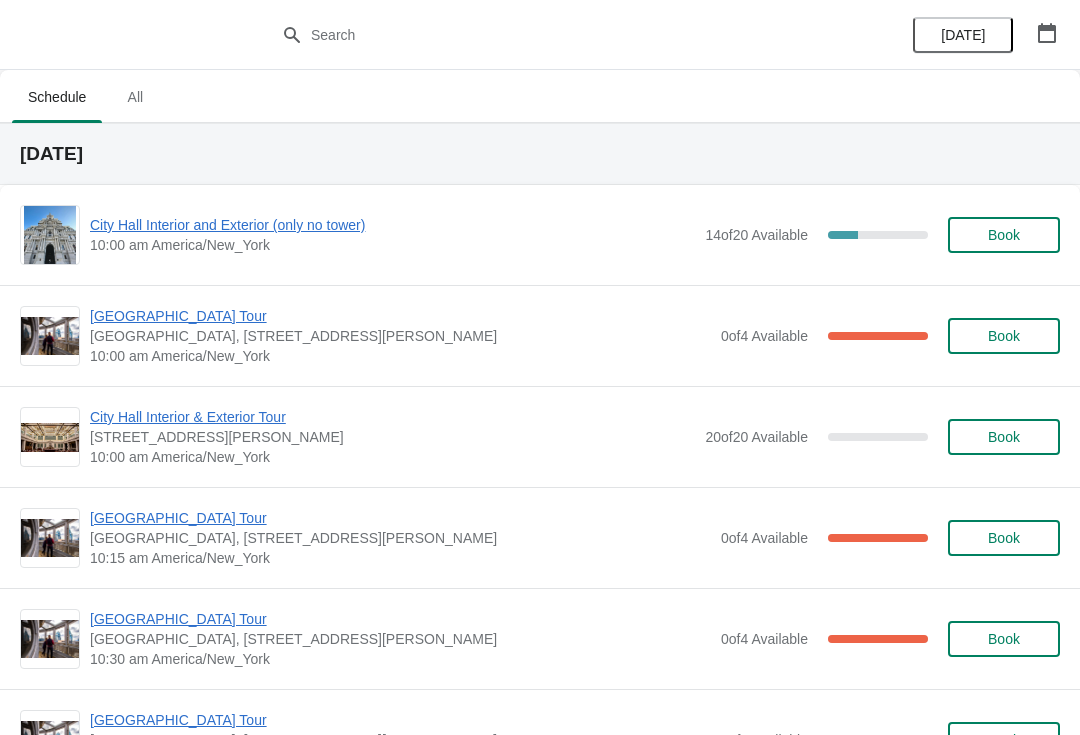 scroll, scrollTop: 0, scrollLeft: 0, axis: both 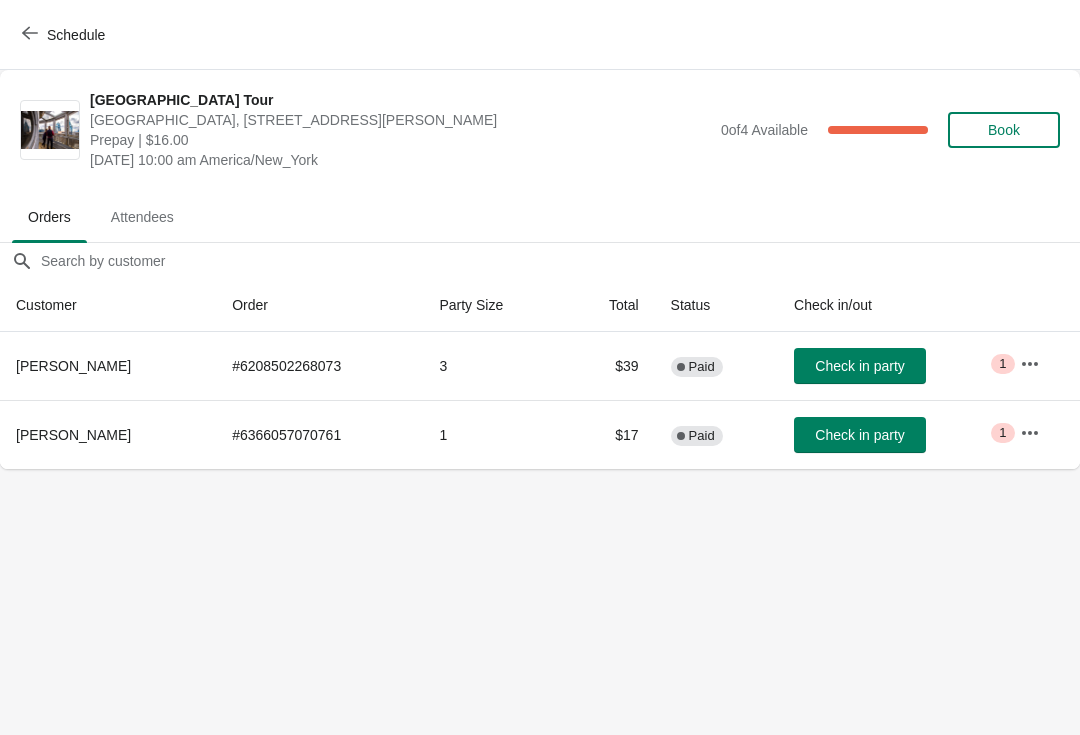 click on "Check in party" at bounding box center (860, 366) 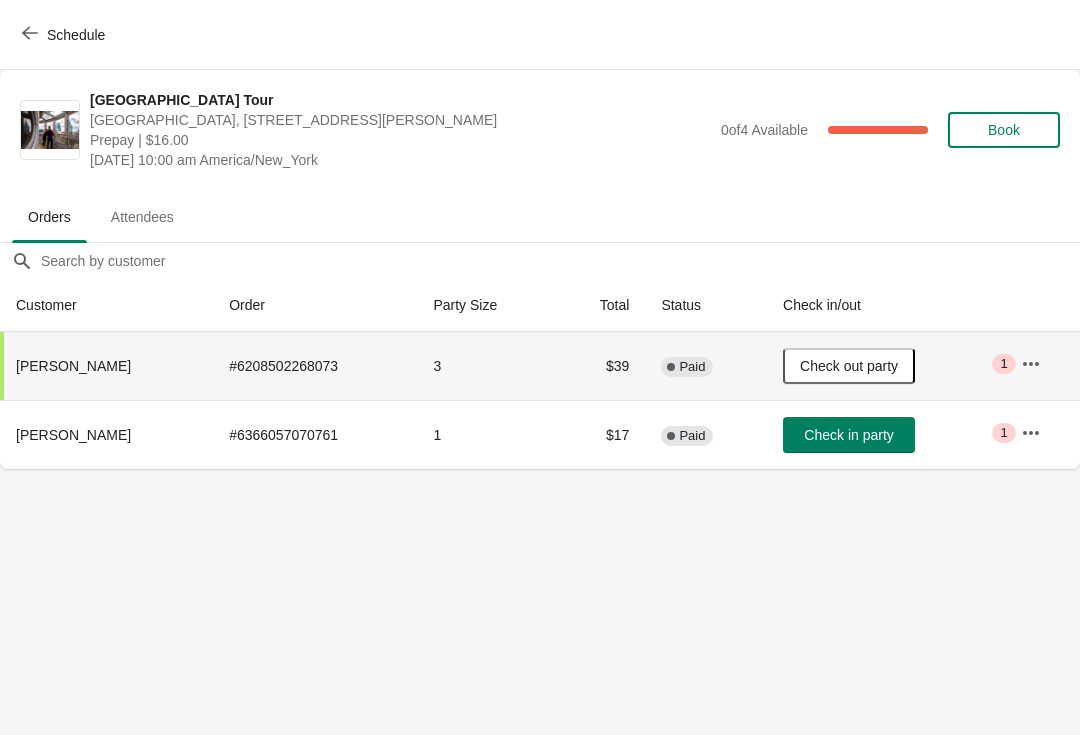 click on "Schedule" at bounding box center (65, 35) 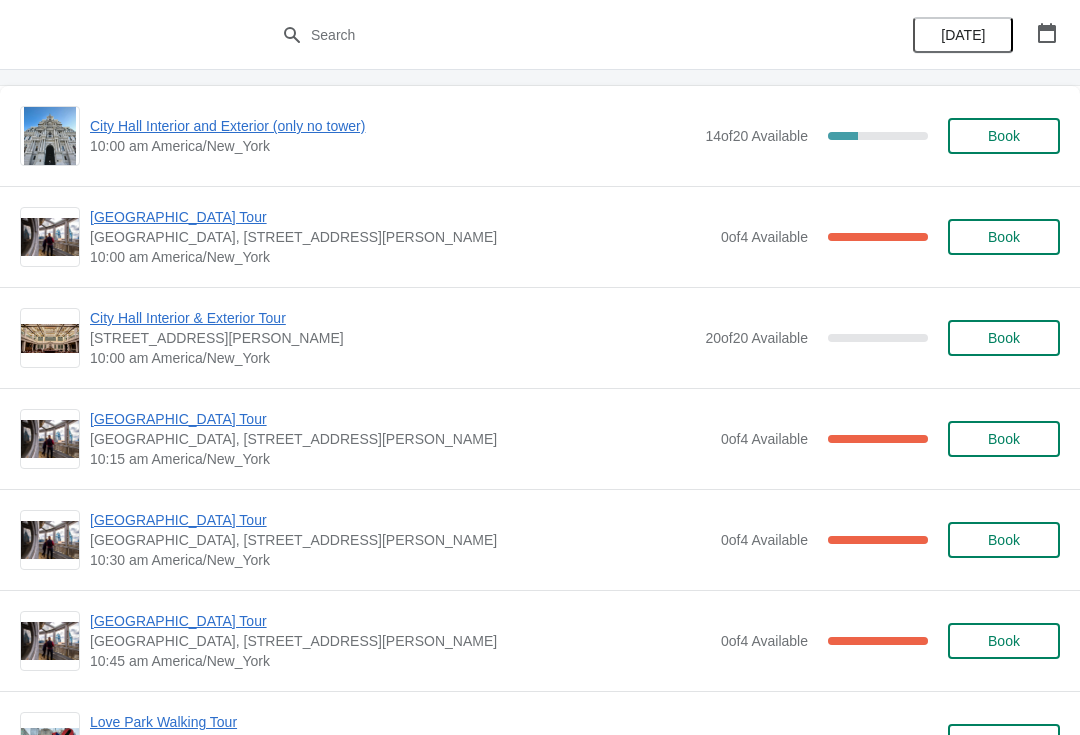 scroll, scrollTop: 100, scrollLeft: 0, axis: vertical 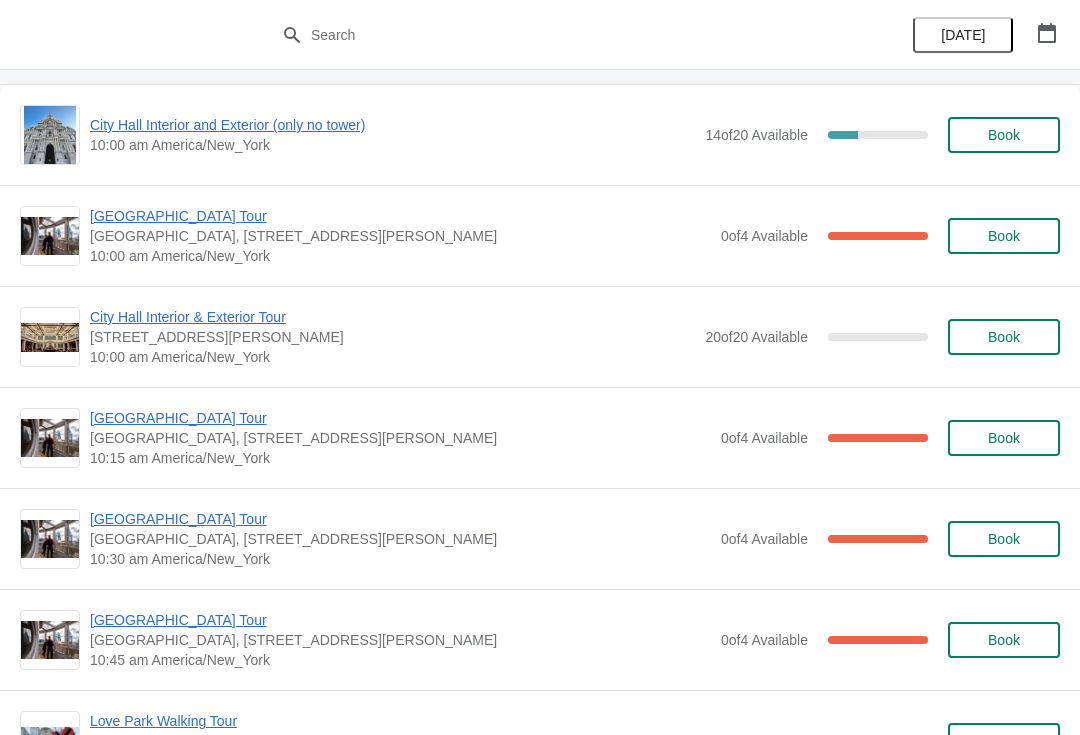 click on "[GEOGRAPHIC_DATA] Tour" at bounding box center [400, 418] 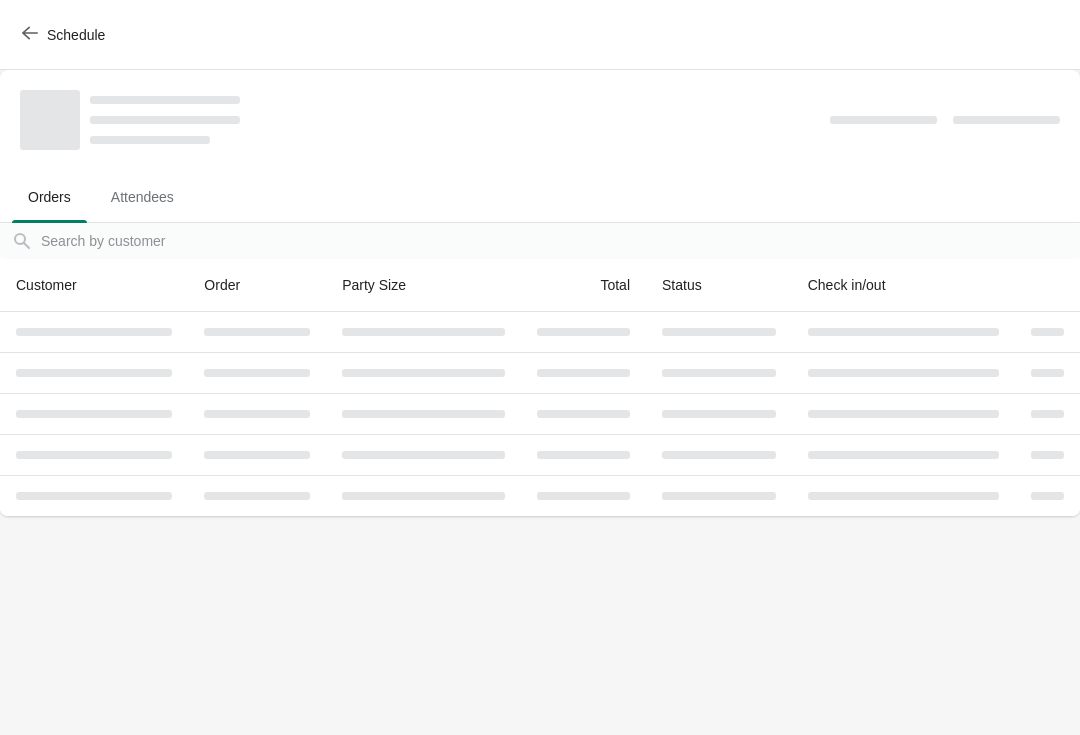 scroll, scrollTop: 0, scrollLeft: 0, axis: both 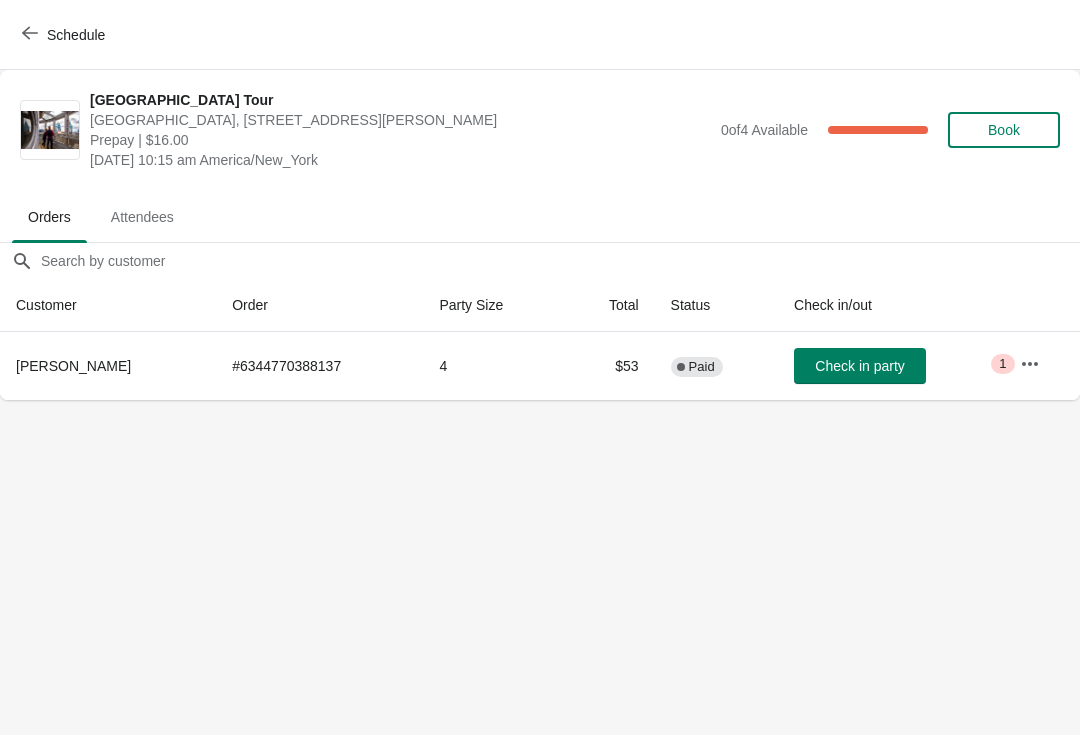 click on "Schedule" at bounding box center (65, 35) 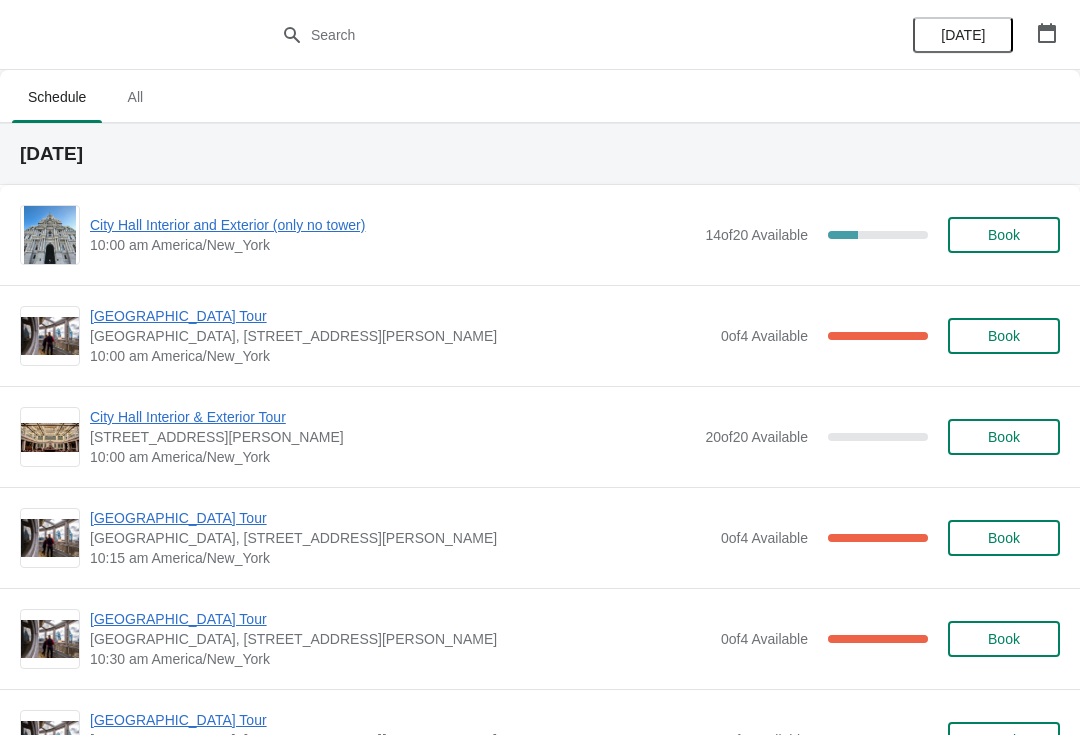 click on "[GEOGRAPHIC_DATA] Tour" at bounding box center (400, 316) 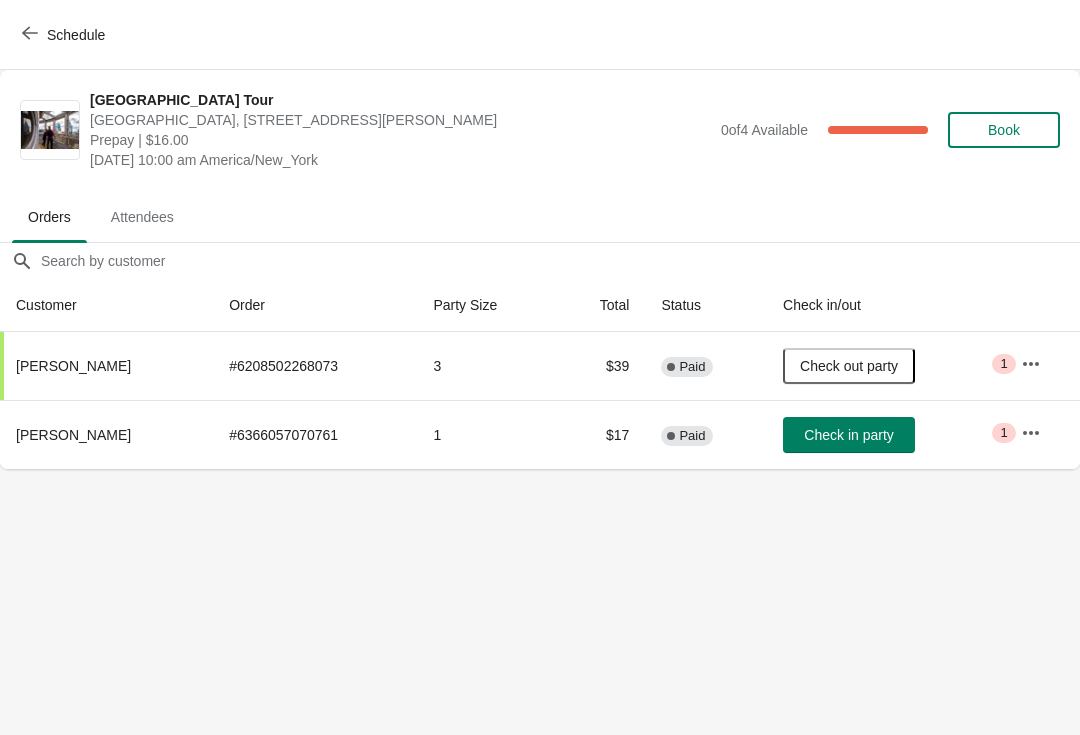click on "Schedule" at bounding box center (65, 35) 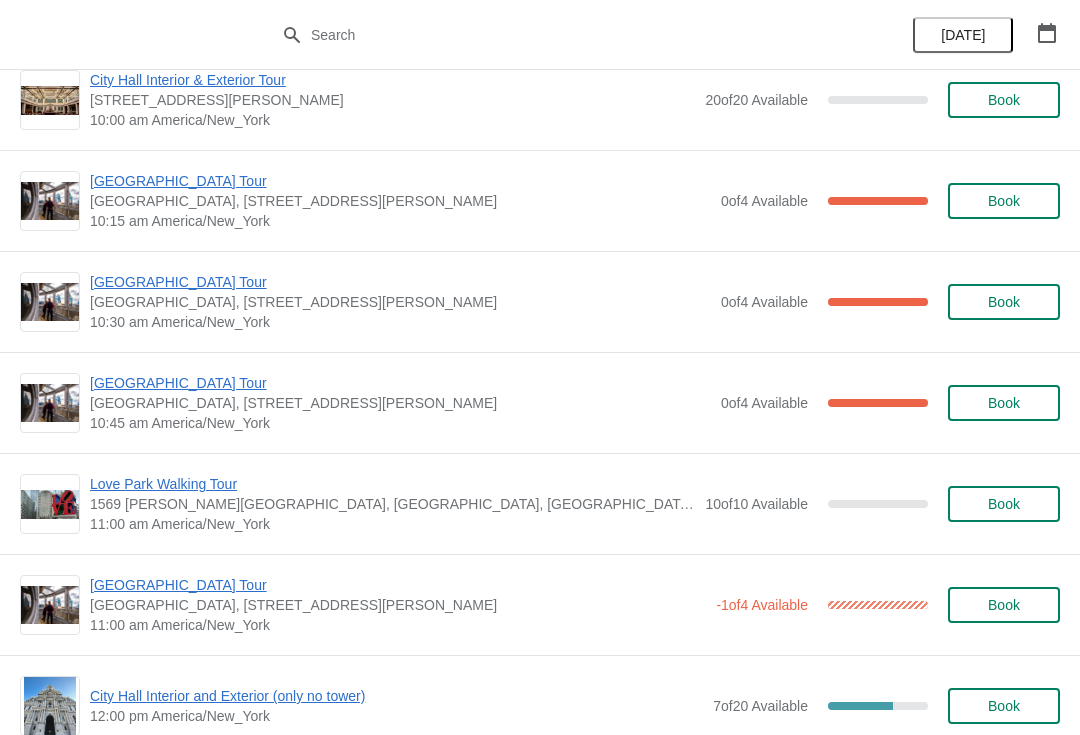 scroll, scrollTop: 338, scrollLeft: 0, axis: vertical 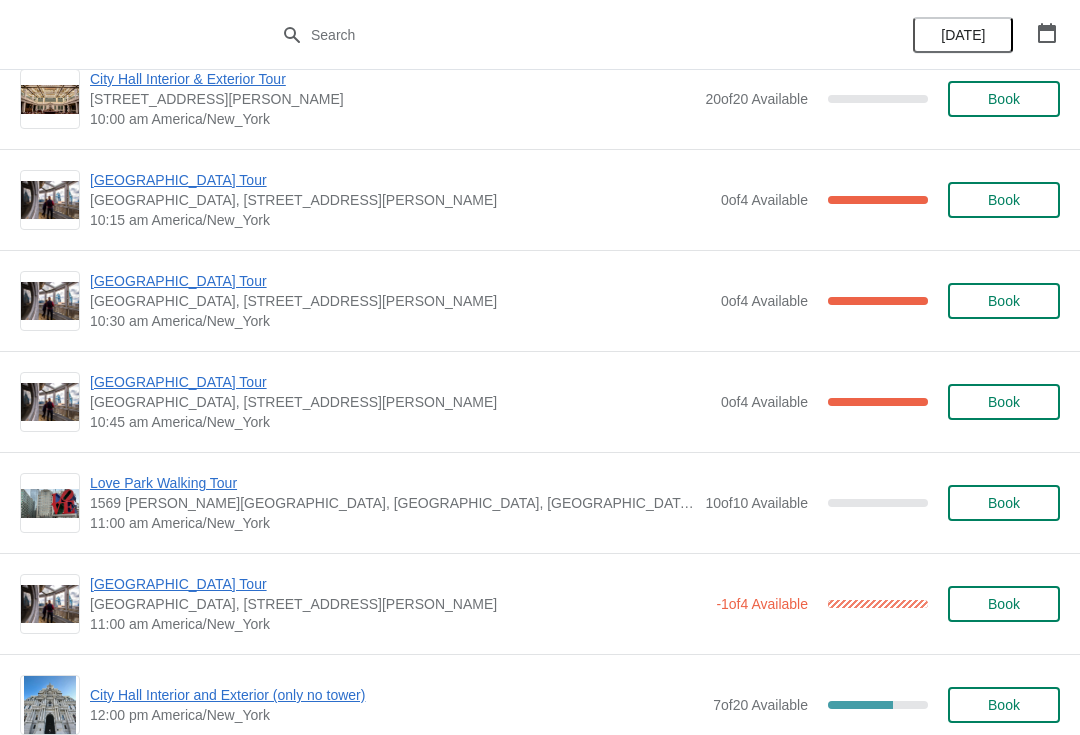 click on "[GEOGRAPHIC_DATA] Tour" at bounding box center (400, 281) 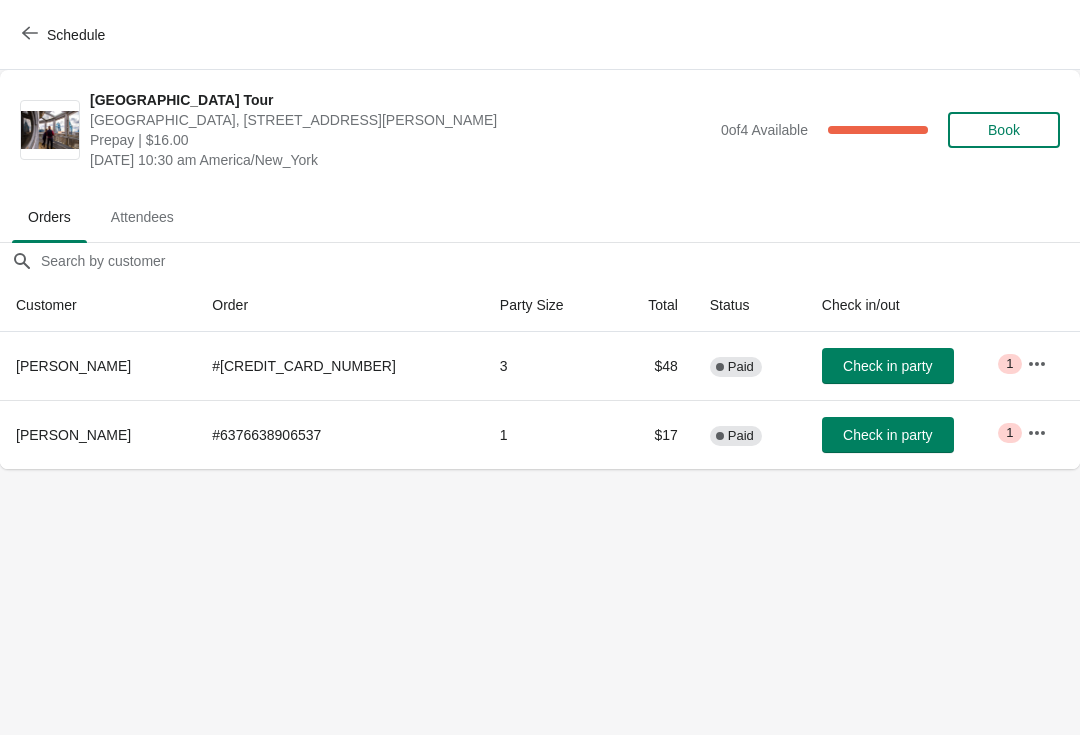 click on "Schedule" at bounding box center (65, 35) 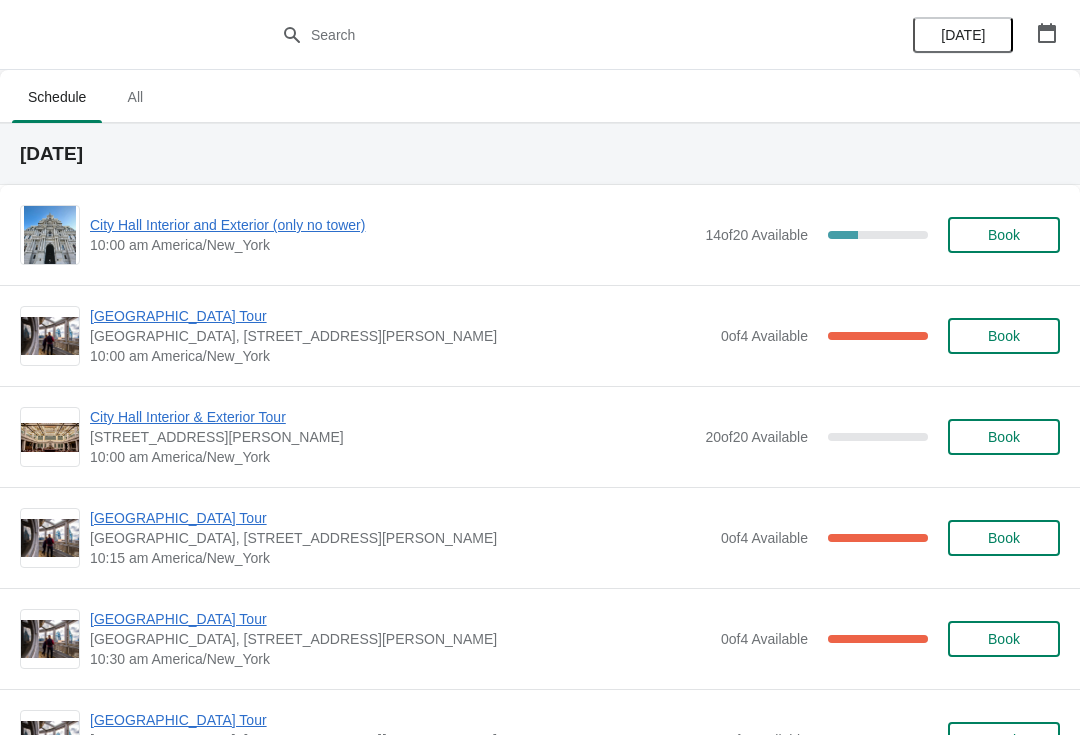click on "[GEOGRAPHIC_DATA] Tour" at bounding box center (400, 518) 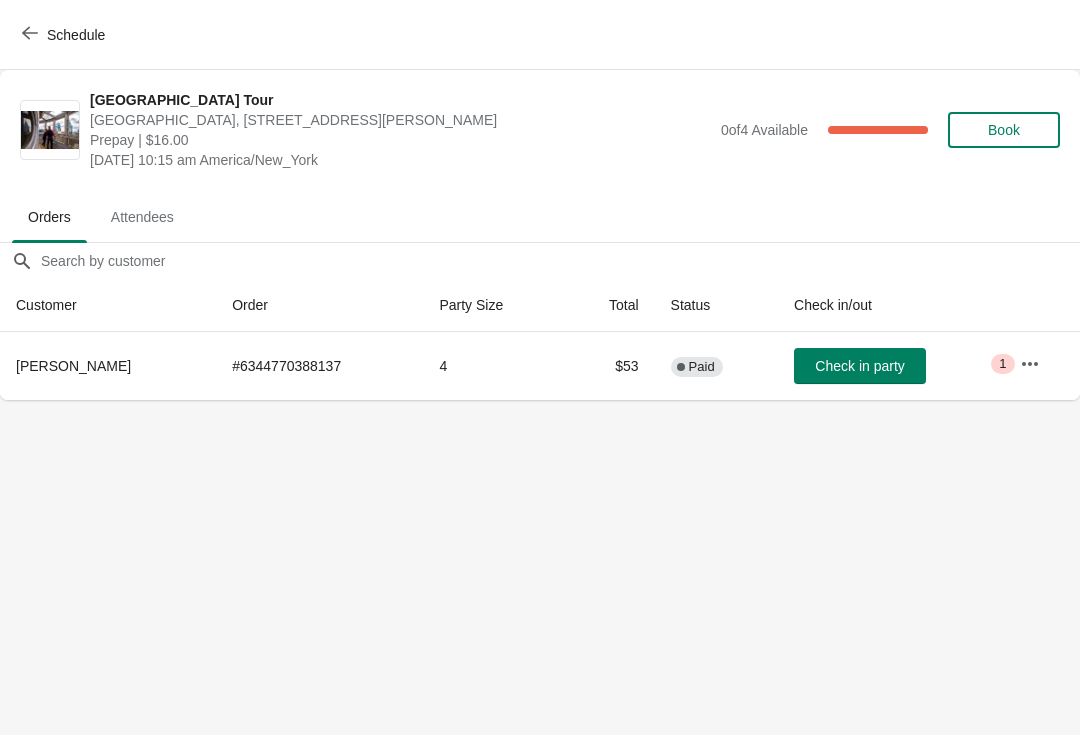 click on "Schedule" at bounding box center [65, 35] 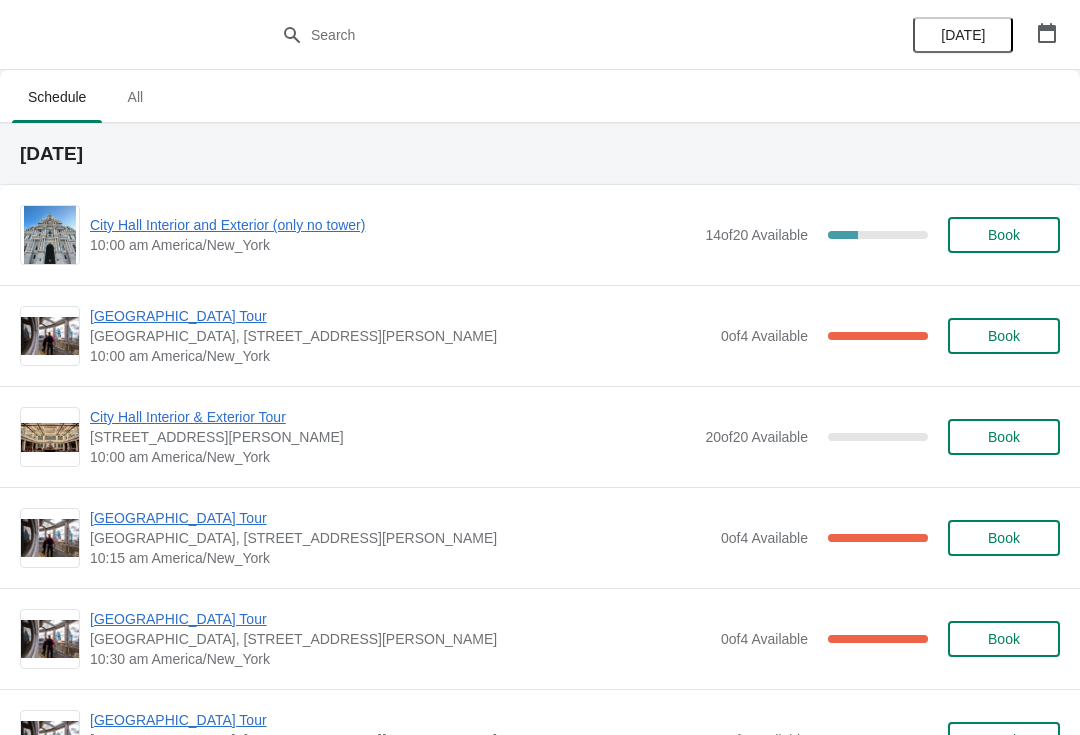 click on "[GEOGRAPHIC_DATA] Tour" at bounding box center (400, 619) 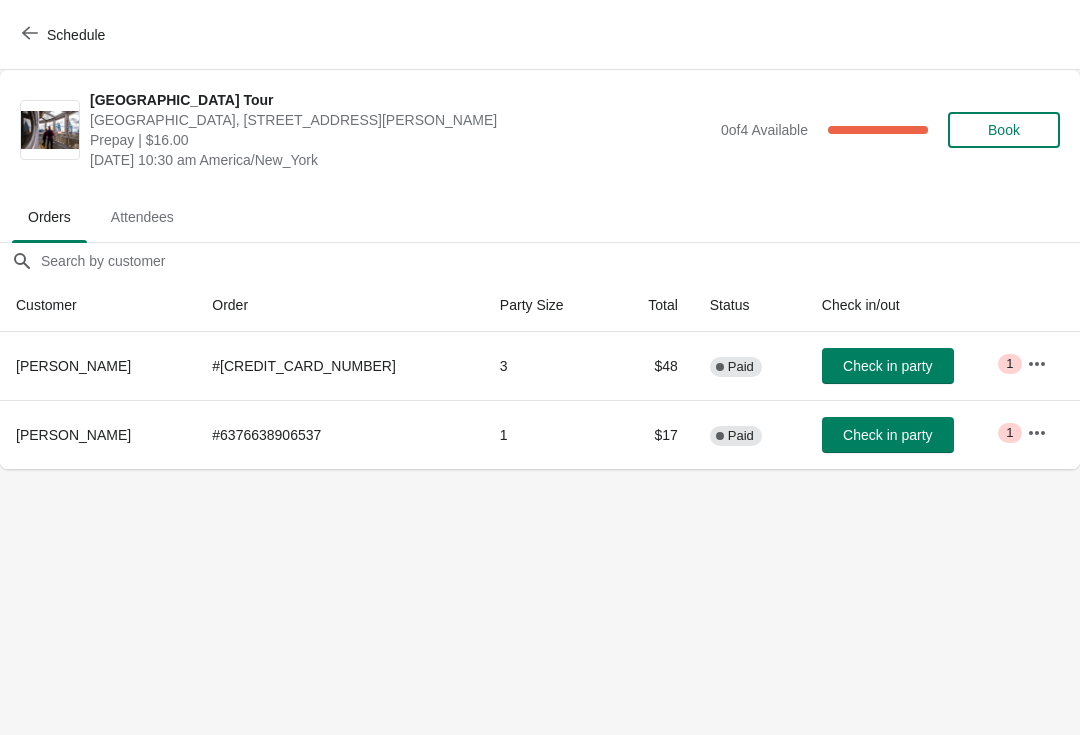 click 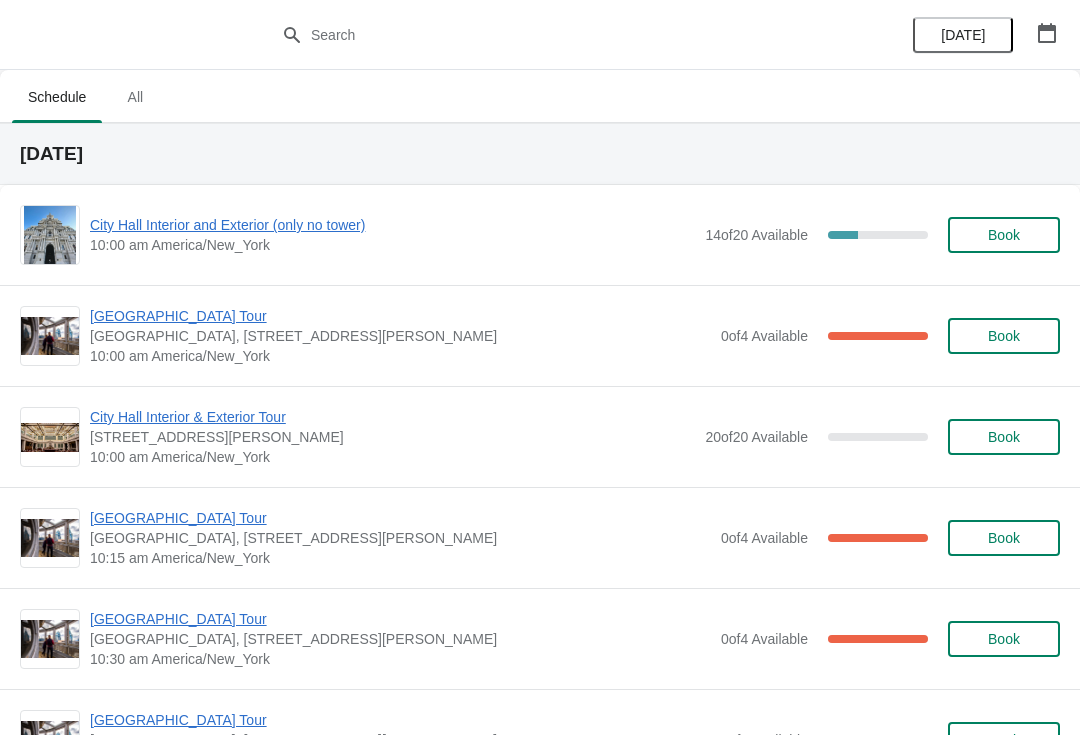 scroll, scrollTop: 298, scrollLeft: 0, axis: vertical 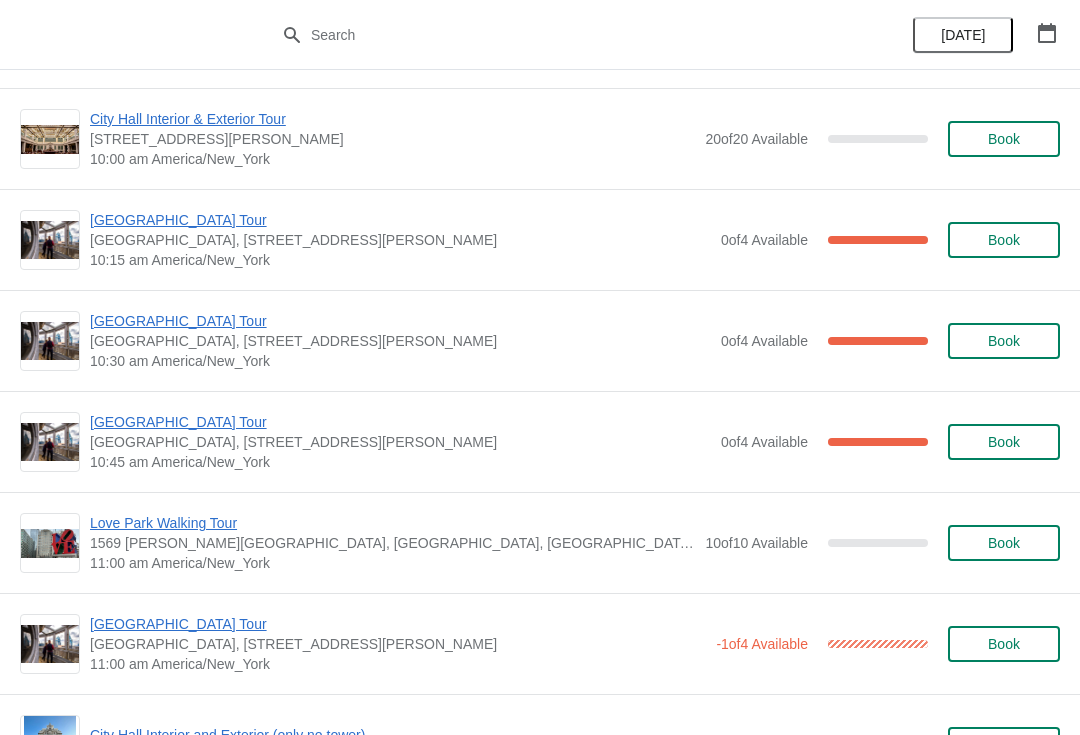 click on "[GEOGRAPHIC_DATA], [STREET_ADDRESS][PERSON_NAME]" at bounding box center [400, 442] 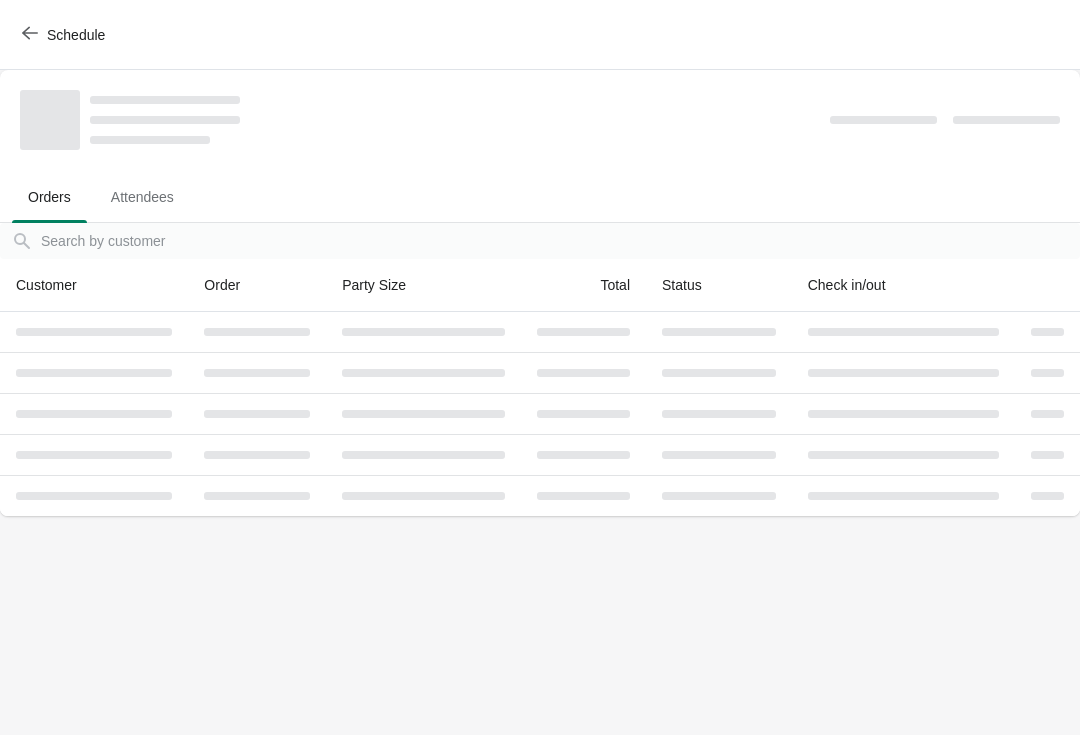 scroll, scrollTop: 0, scrollLeft: 0, axis: both 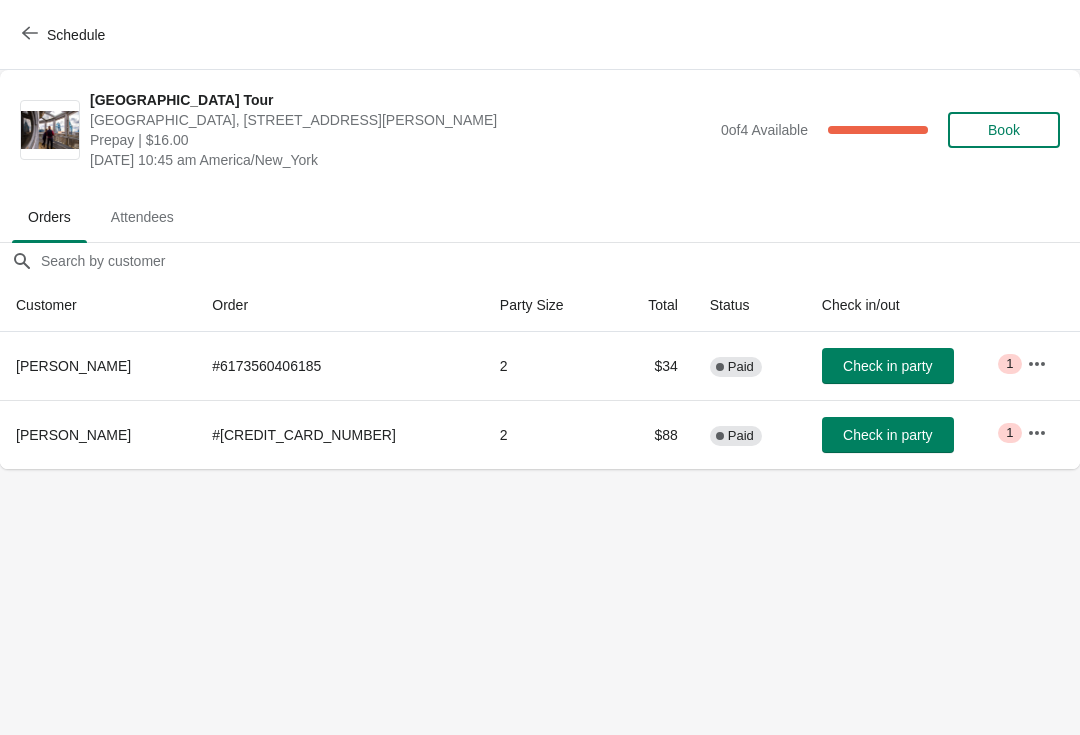 click on "Schedule" at bounding box center (65, 35) 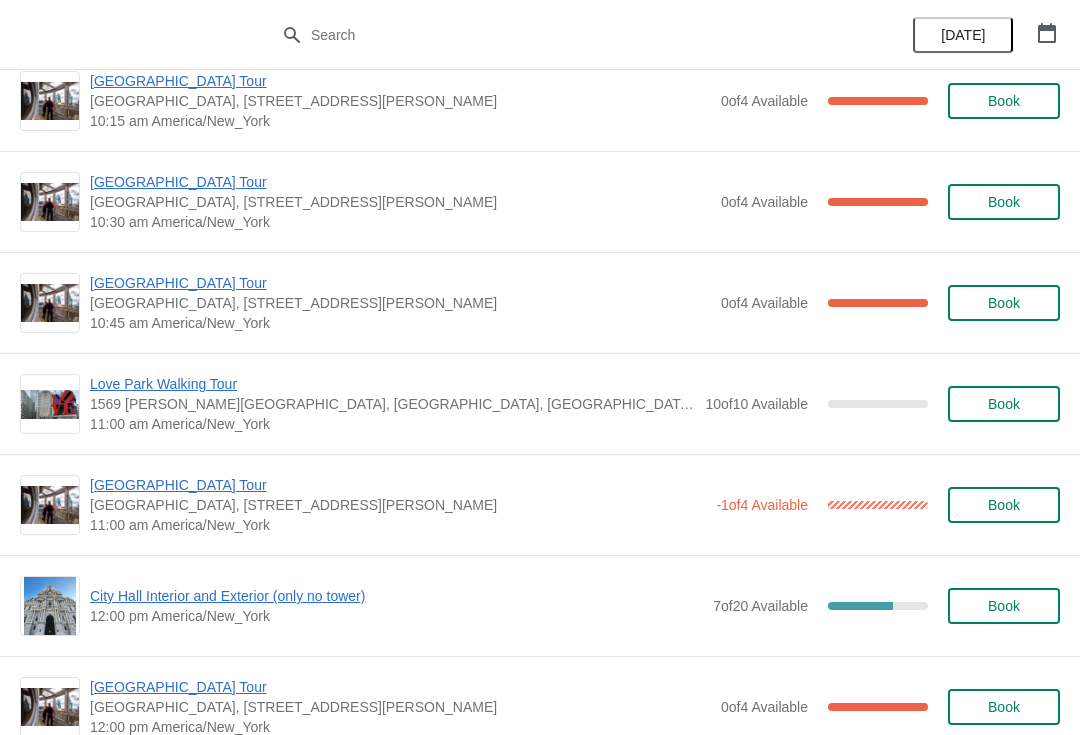 scroll, scrollTop: 441, scrollLeft: 0, axis: vertical 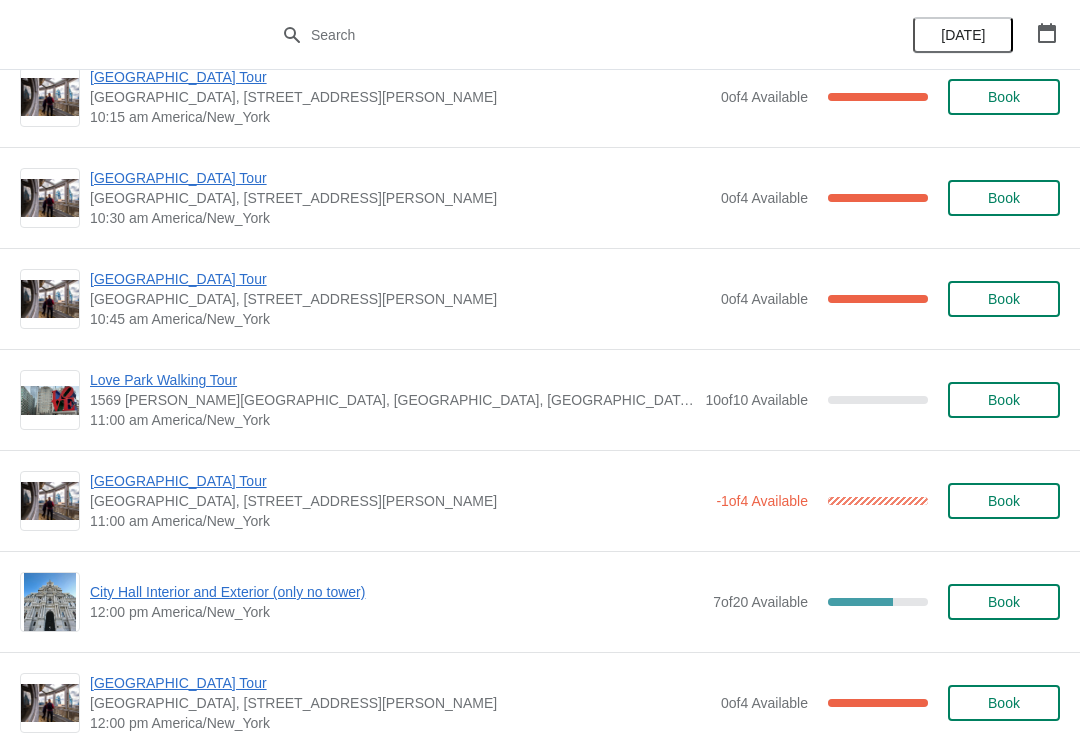click on "[GEOGRAPHIC_DATA] Tour" at bounding box center (398, 481) 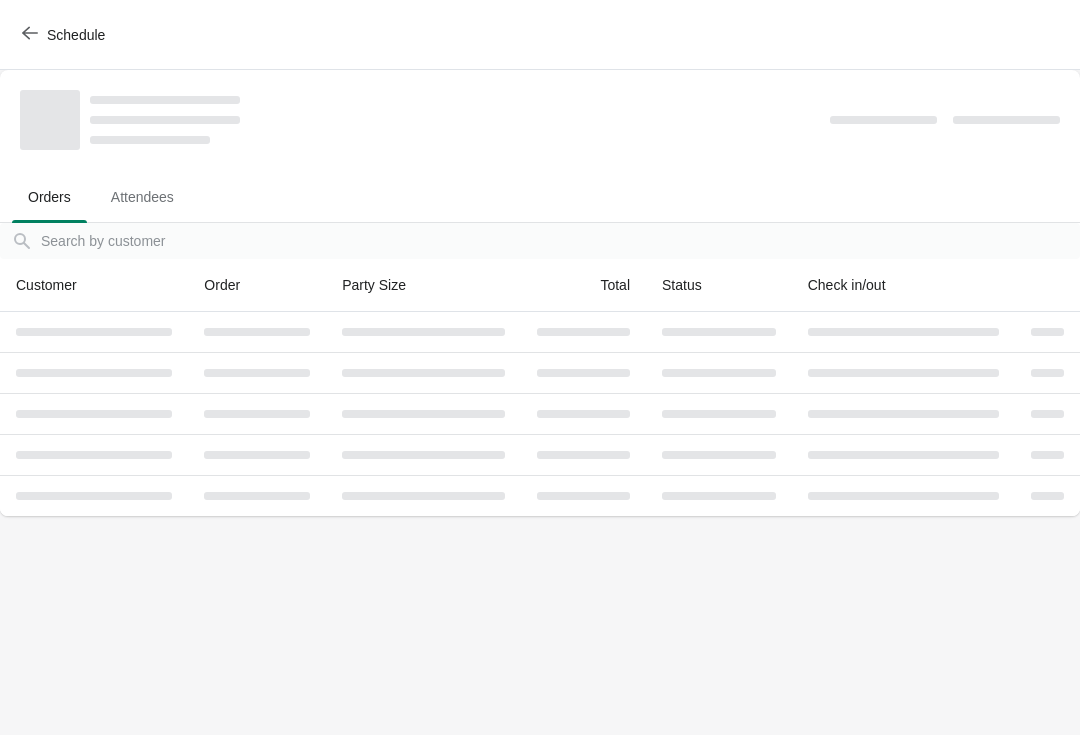 click at bounding box center (94, 495) 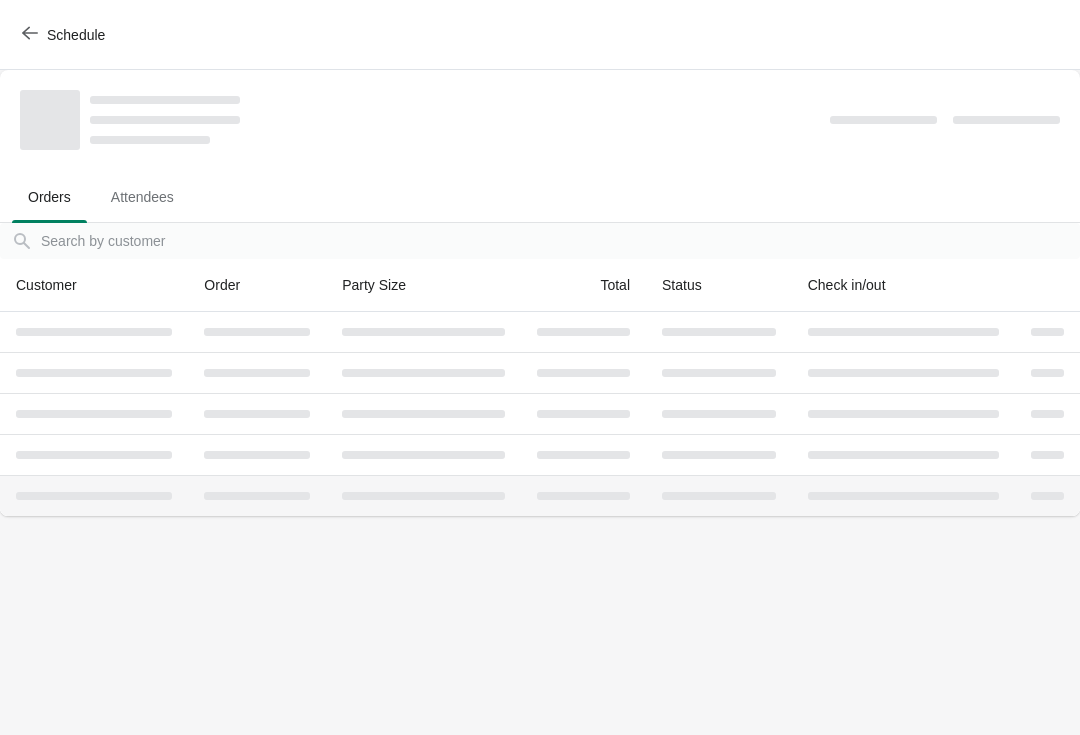 scroll, scrollTop: 0, scrollLeft: 0, axis: both 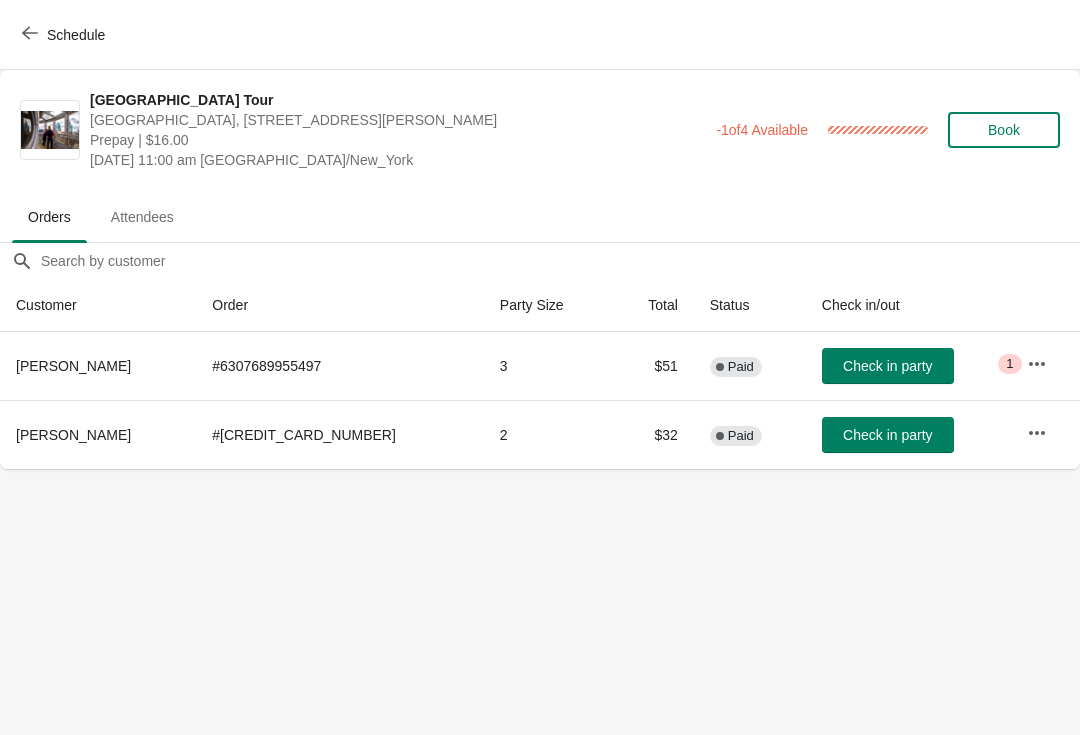 click on "Schedule" at bounding box center [65, 35] 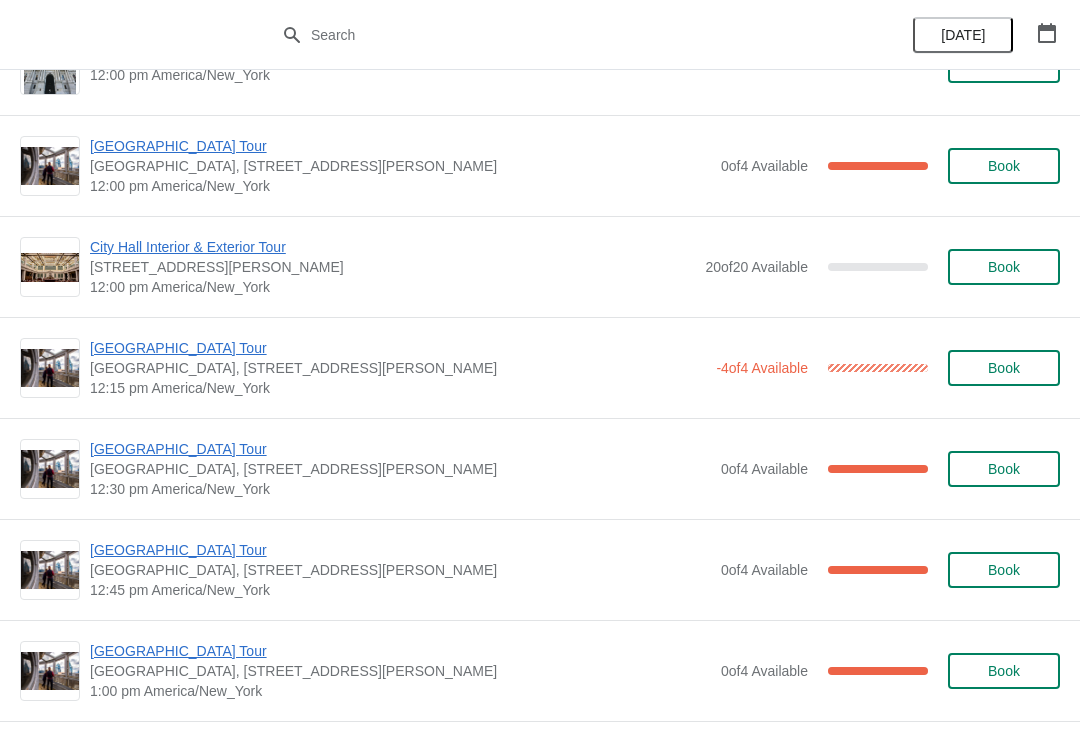 scroll, scrollTop: 980, scrollLeft: 0, axis: vertical 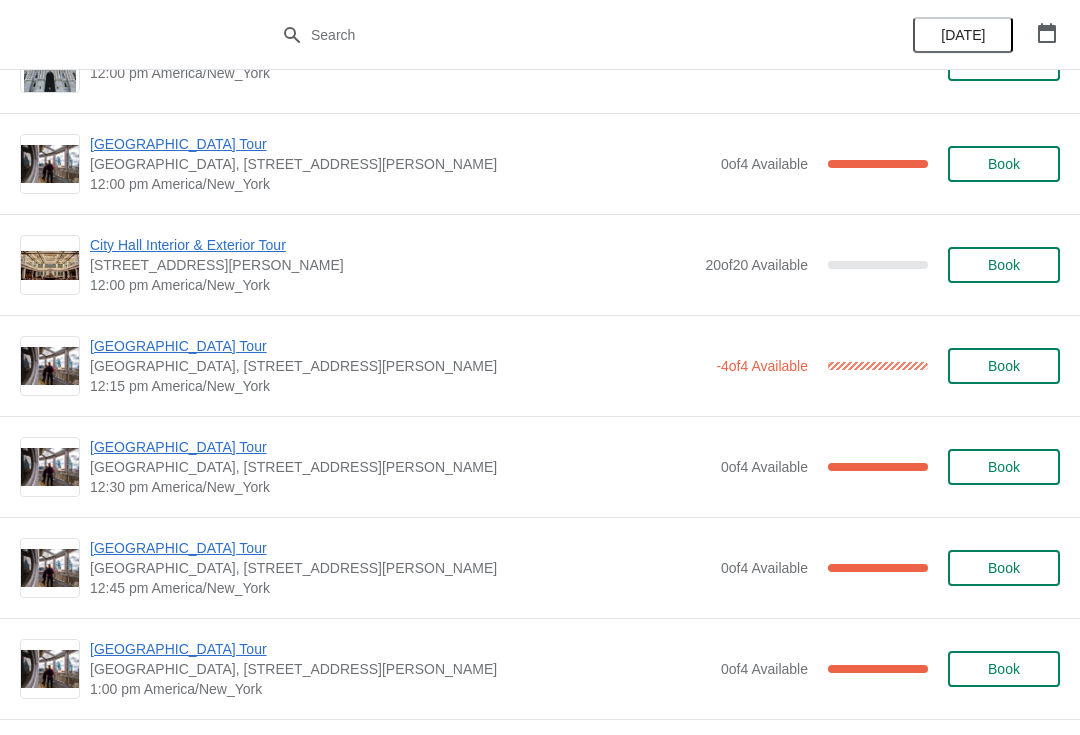 click on "City Hall Tower Tour City Hall Visitor Center, 1400 John F Kennedy Boulevard Suite 121, Philadelphia, PA, USA 12:15 pm America/New_York -4  of  4   Available 100 % Book" at bounding box center [540, 365] 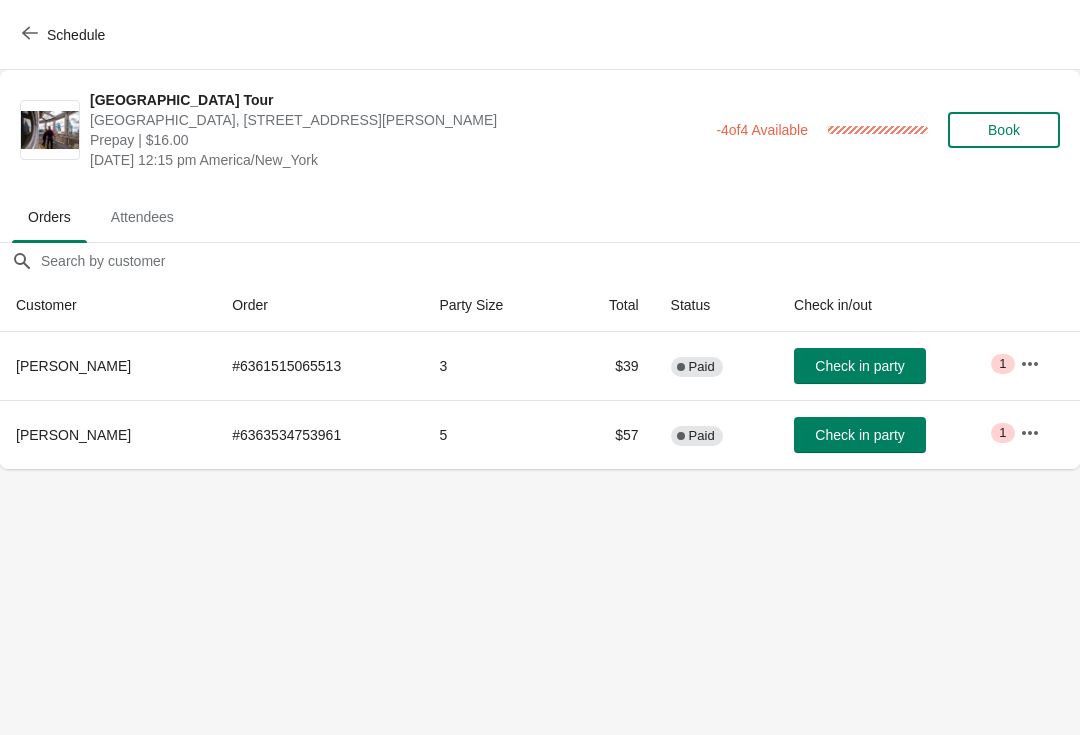 scroll, scrollTop: 0, scrollLeft: 0, axis: both 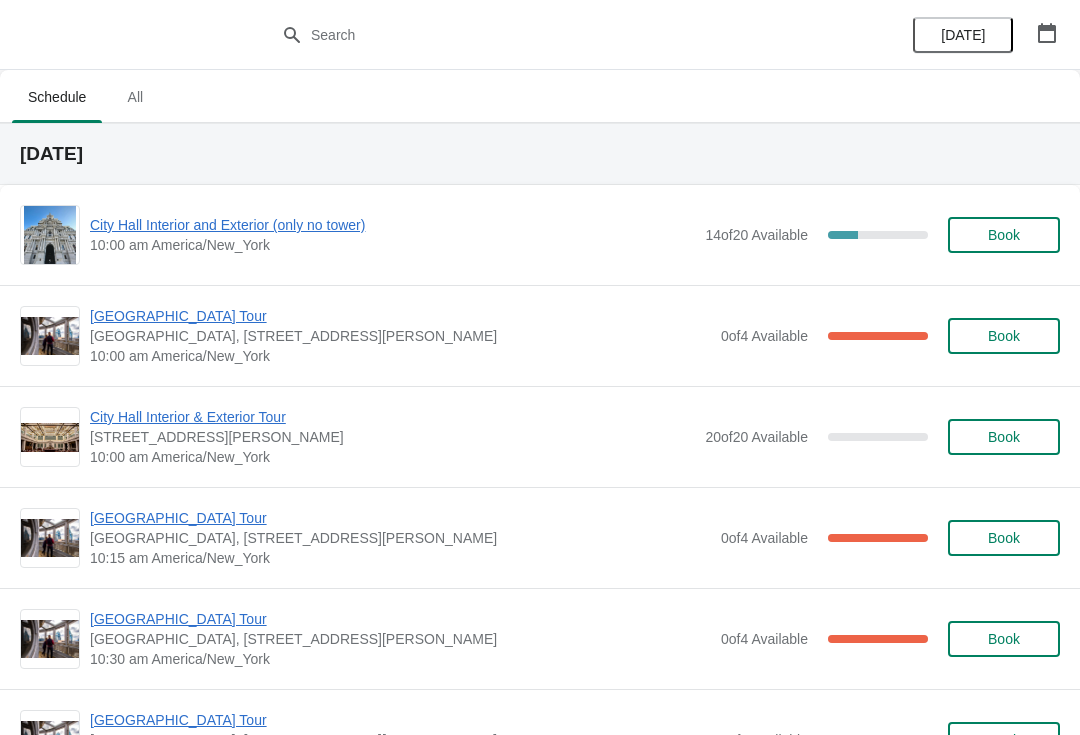 click on "City Hall Interior & Exterior Tour 1400 John F Kennedy Boulevard, Suite 121, Philadelphia, PA, USA 10:00 am America/New_York 20  of  20   Available 0 % Book" at bounding box center (540, 436) 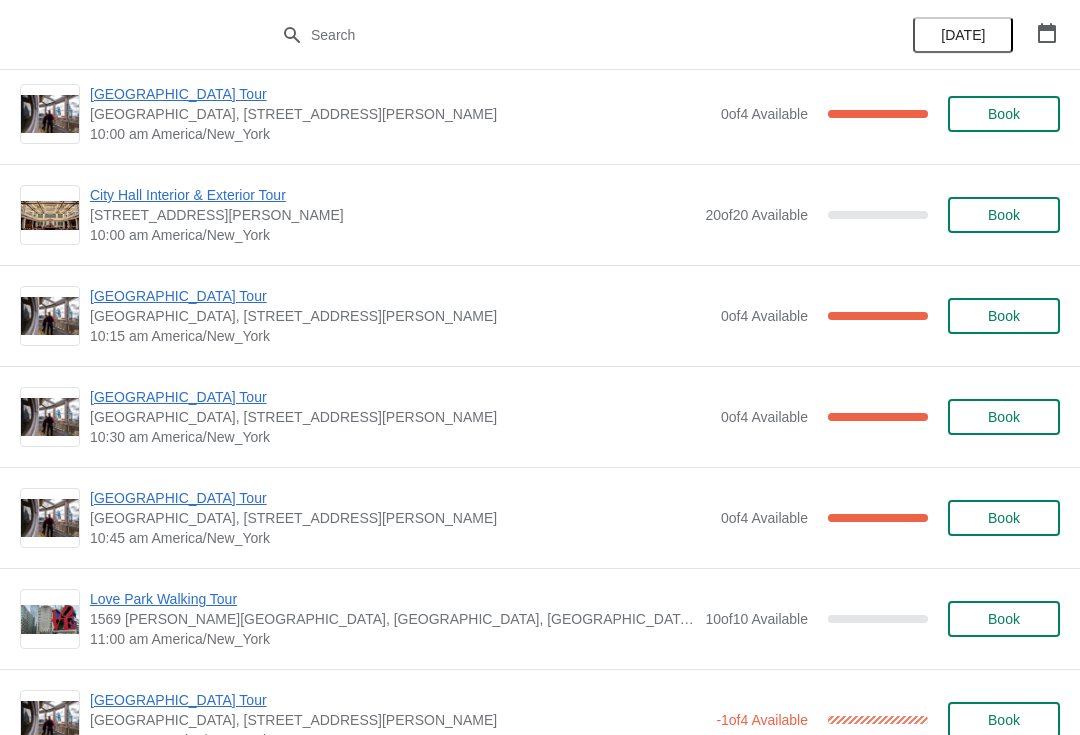 scroll, scrollTop: 75, scrollLeft: 0, axis: vertical 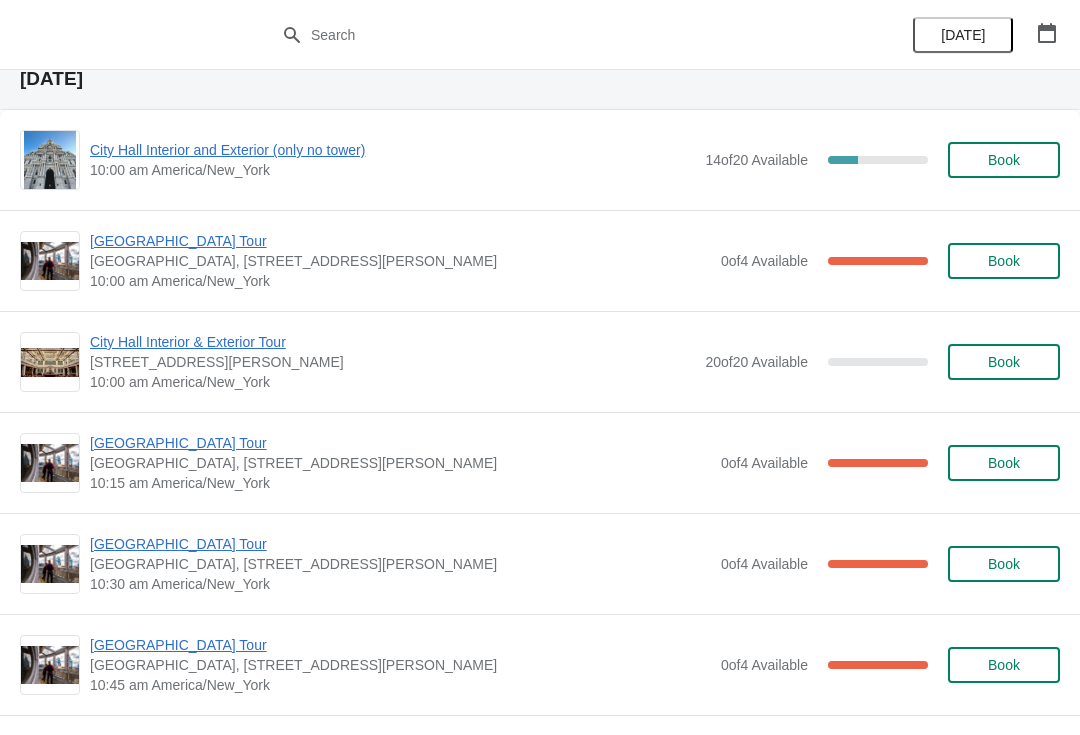 click on "[GEOGRAPHIC_DATA] Tour" at bounding box center [400, 241] 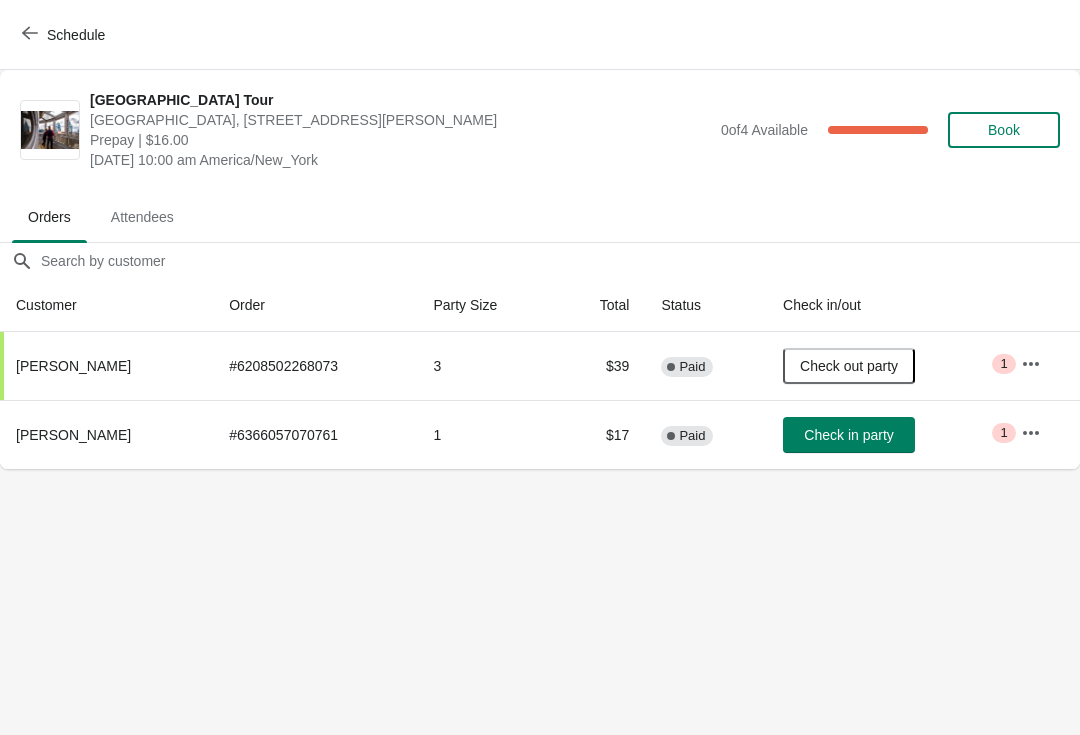 scroll, scrollTop: 0, scrollLeft: 0, axis: both 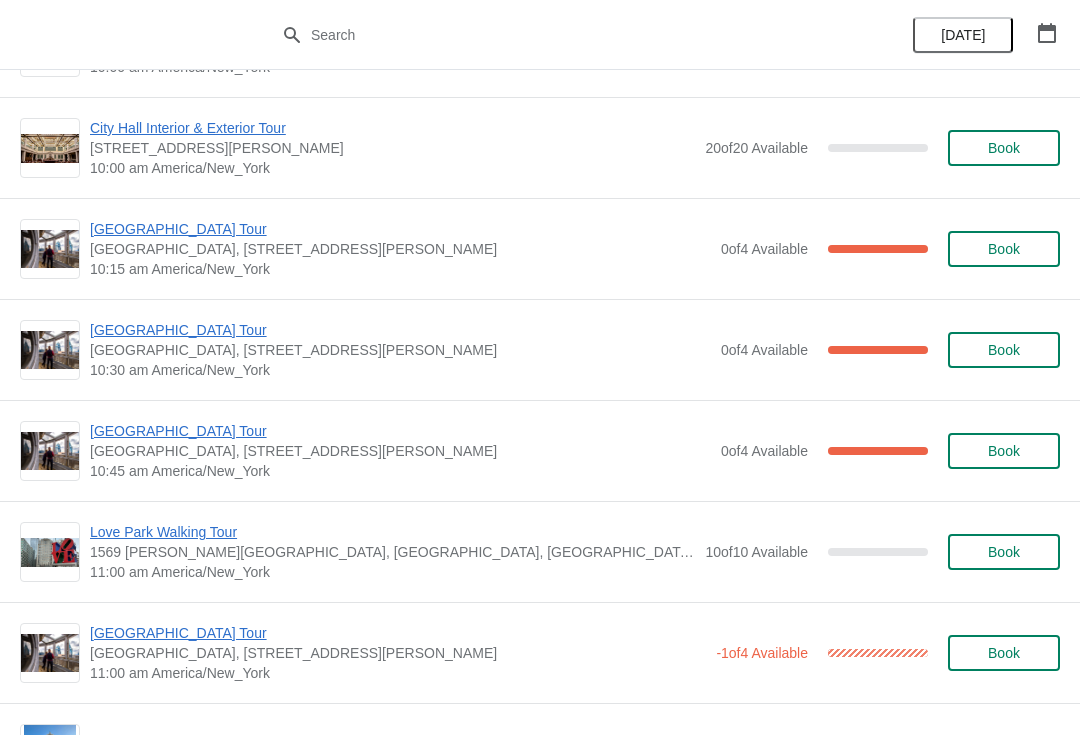 click on "[GEOGRAPHIC_DATA] Tour" at bounding box center [400, 229] 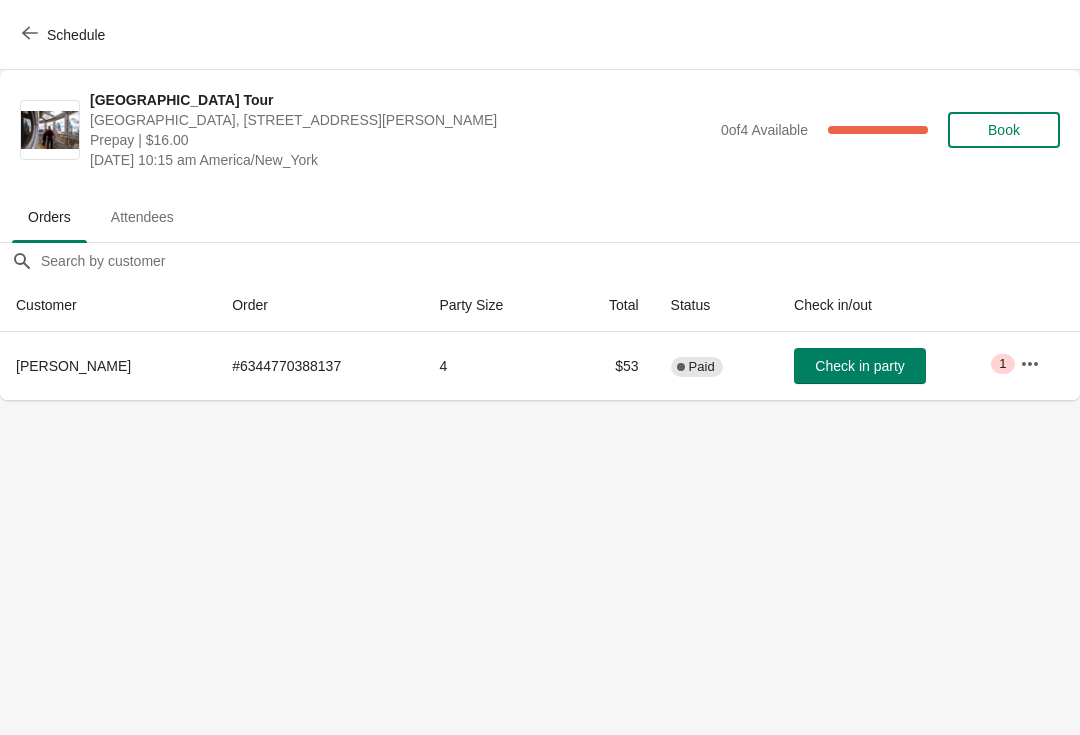 scroll, scrollTop: 0, scrollLeft: 0, axis: both 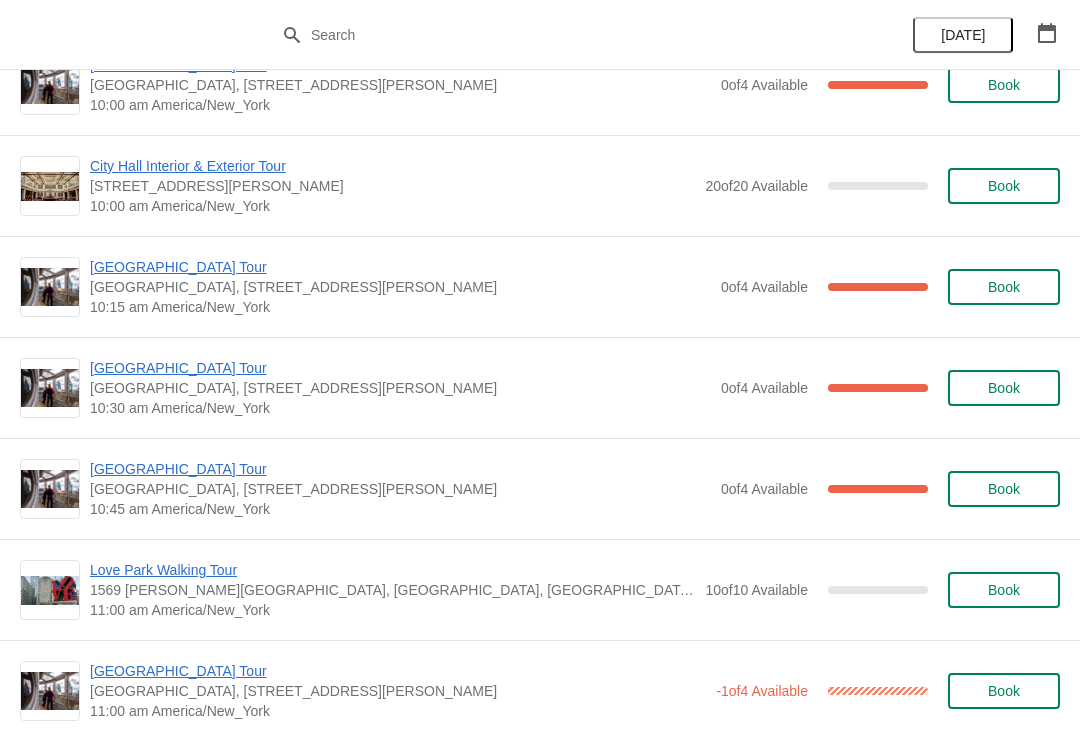 click on "[GEOGRAPHIC_DATA] Tour" at bounding box center (400, 267) 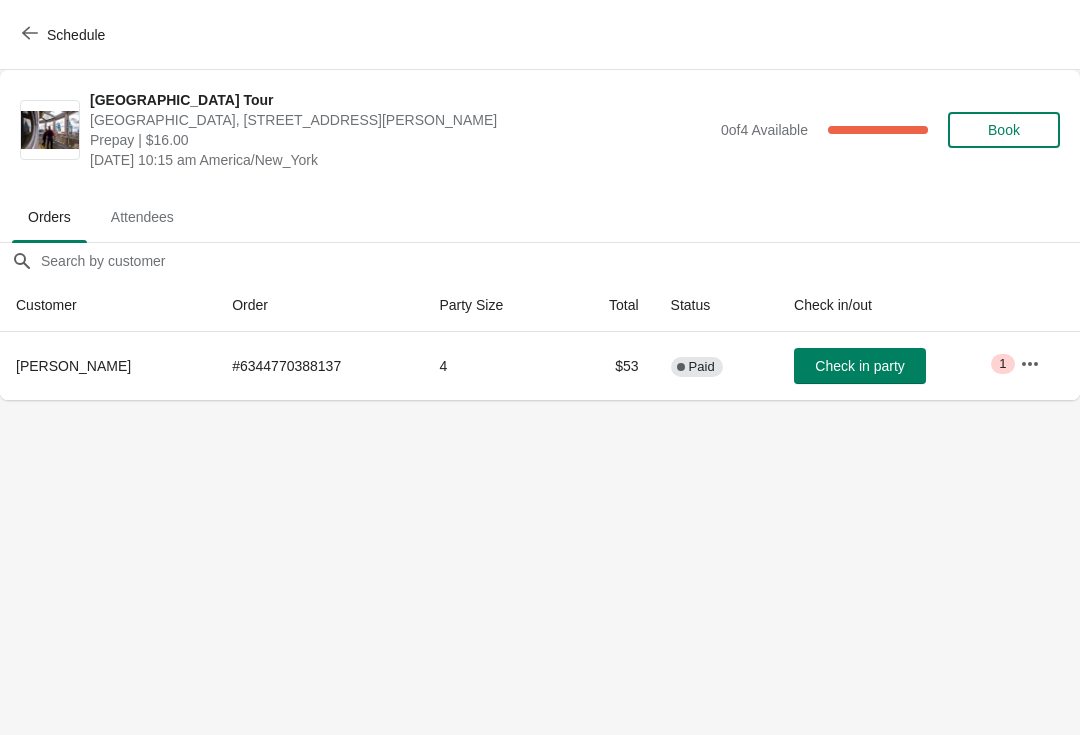 scroll, scrollTop: 0, scrollLeft: 0, axis: both 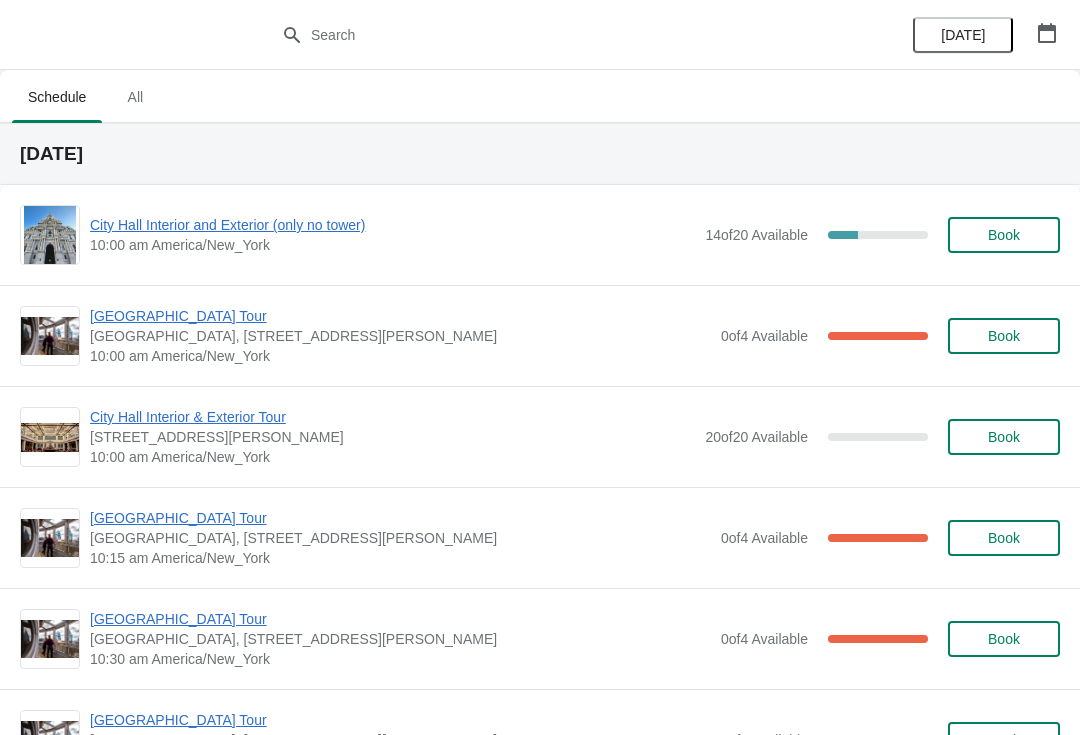 click on "[GEOGRAPHIC_DATA] Tour" at bounding box center (400, 619) 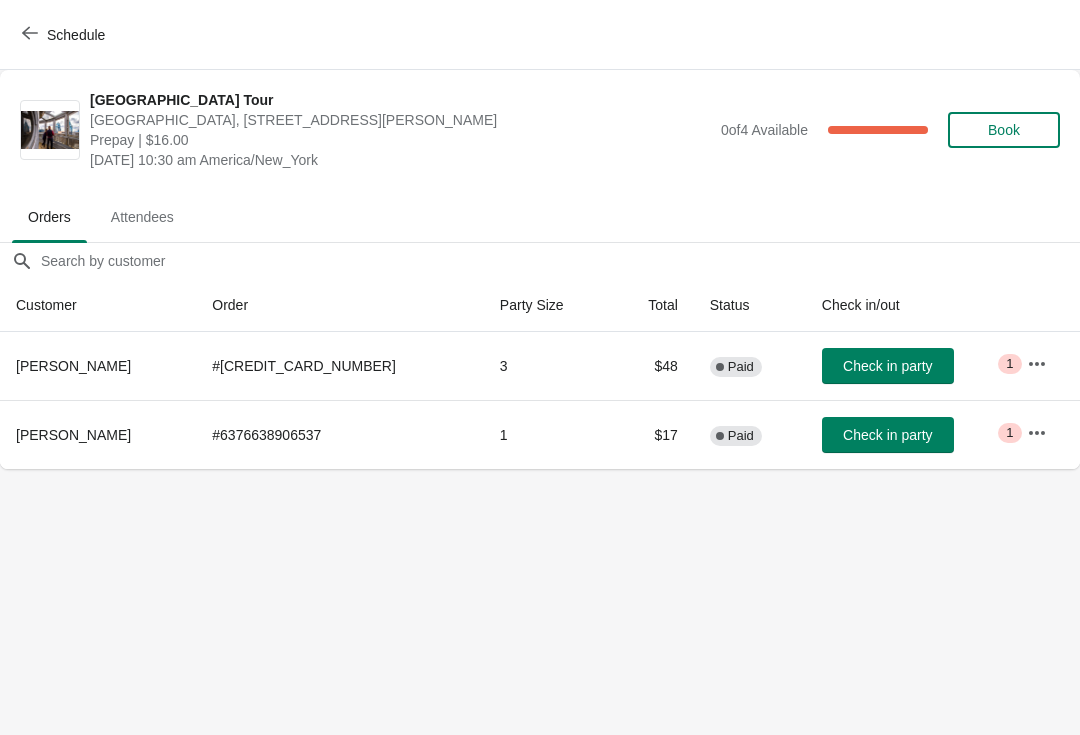 click 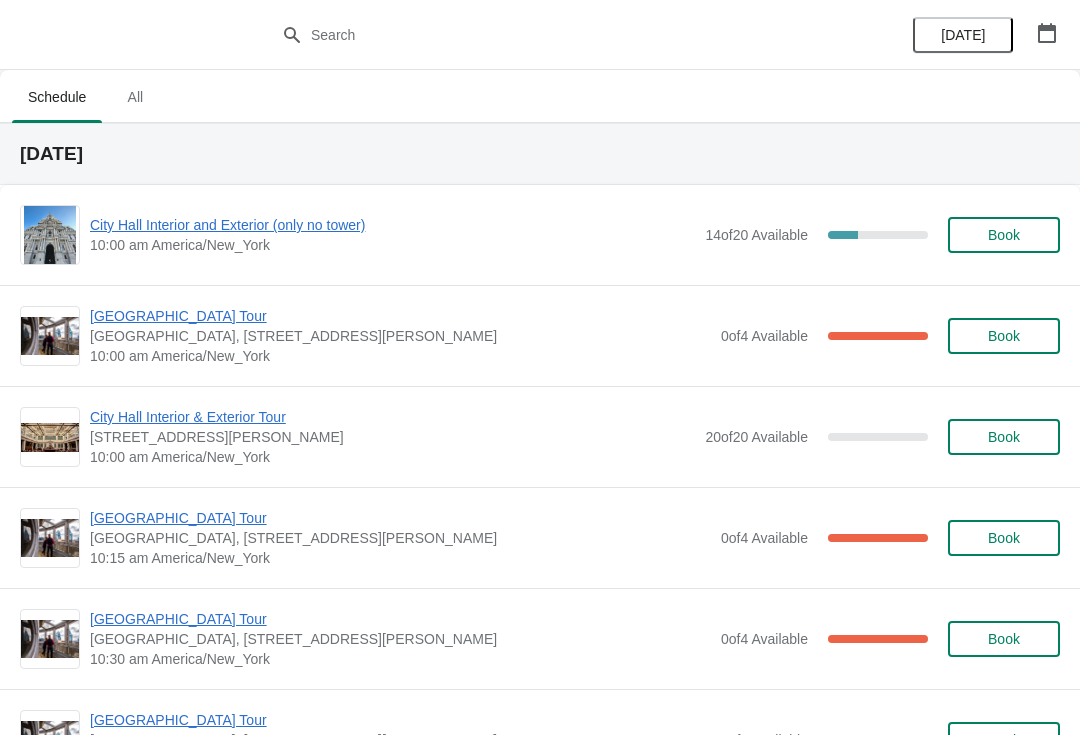 scroll, scrollTop: 0, scrollLeft: 0, axis: both 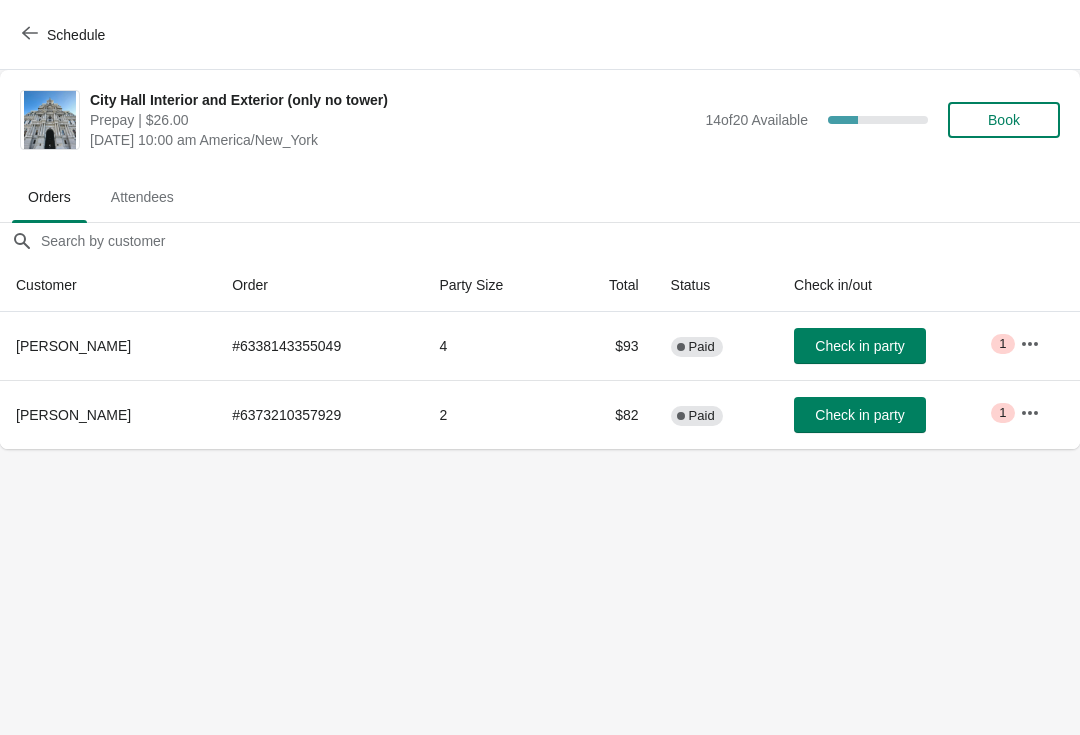 click on "Check in party" at bounding box center [859, 415] 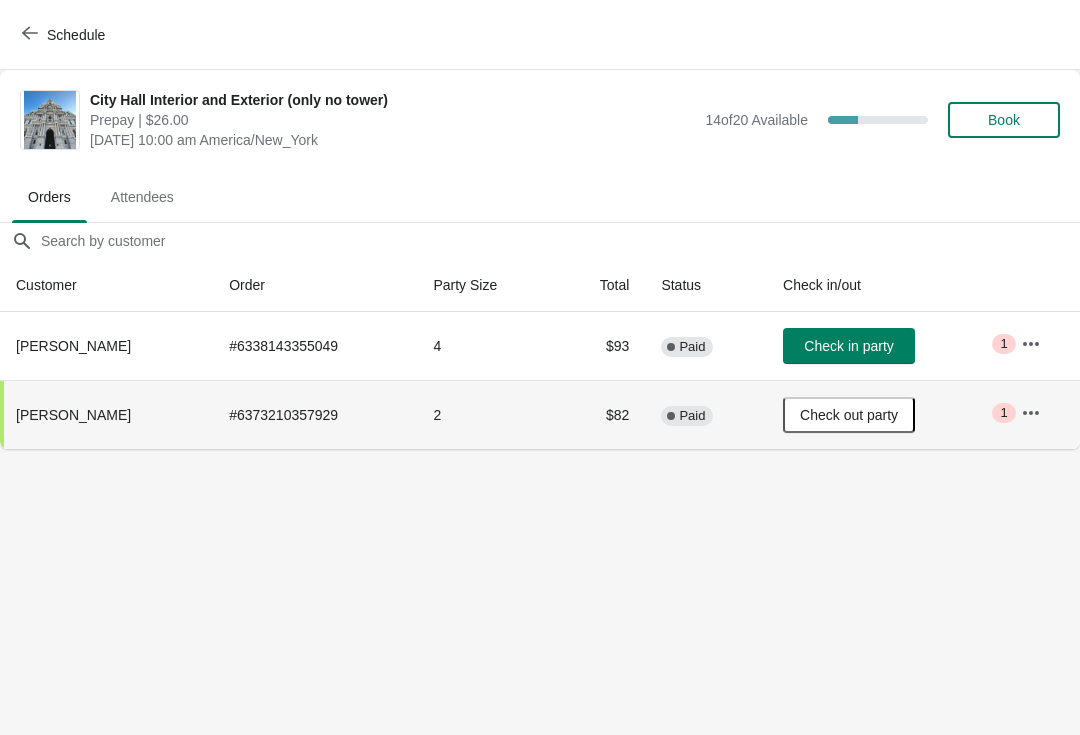 click 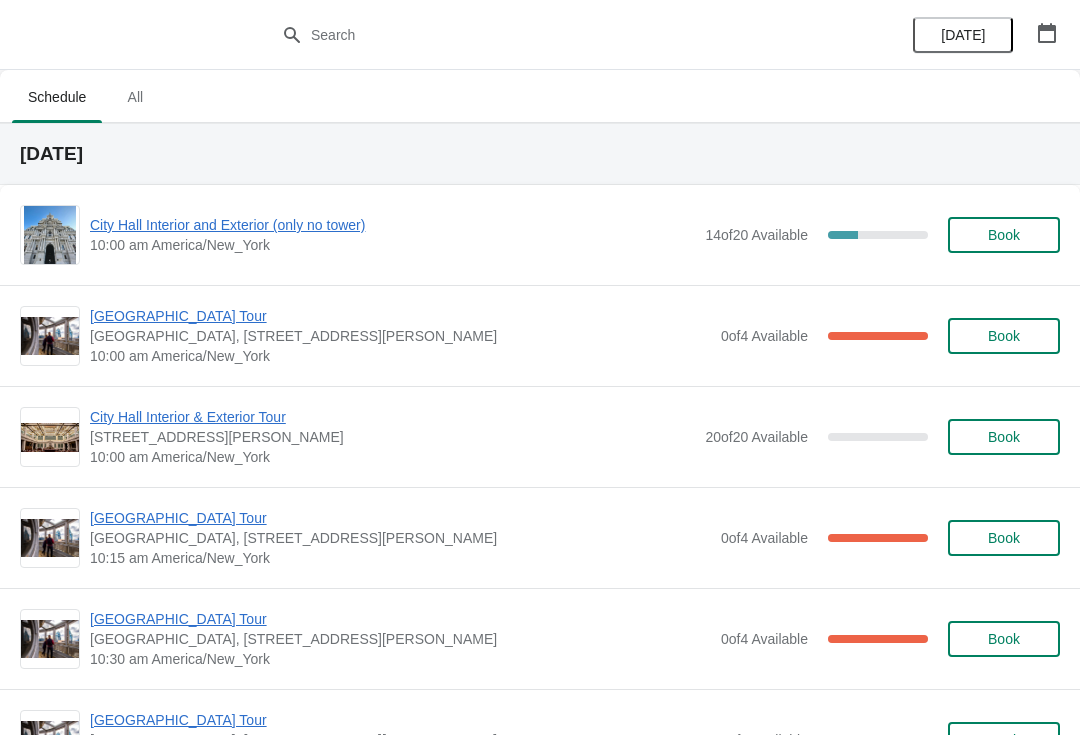 click on "City Hall Interior & Exterior Tour" at bounding box center (392, 417) 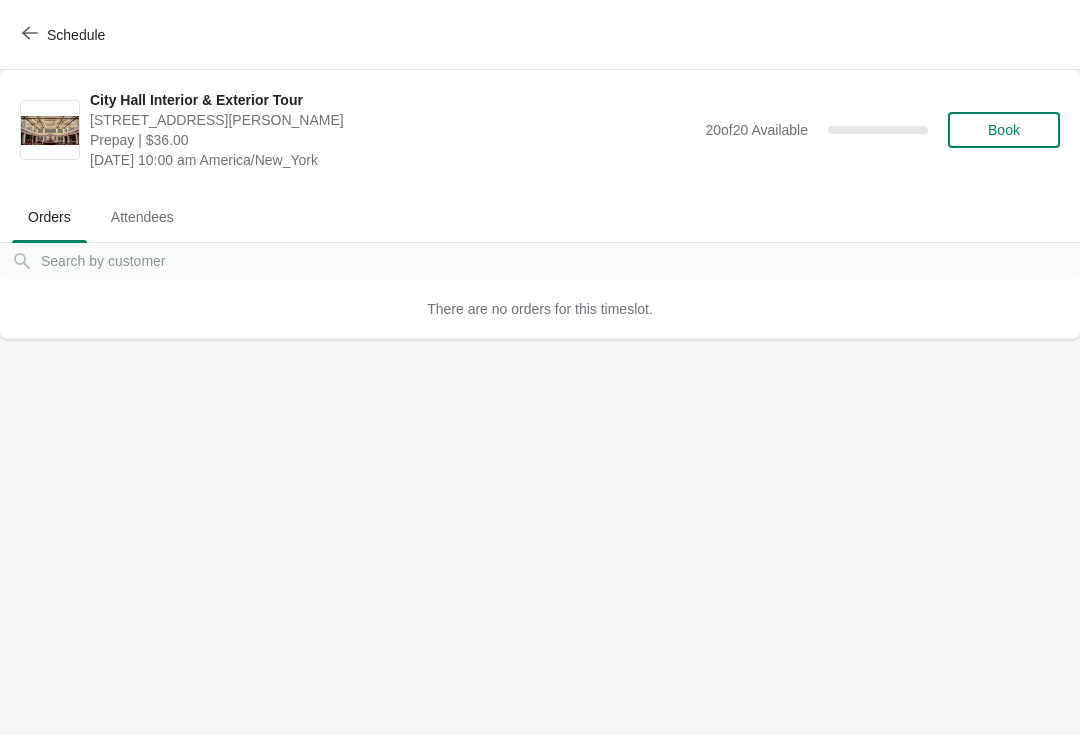 click on "Schedule" at bounding box center [65, 35] 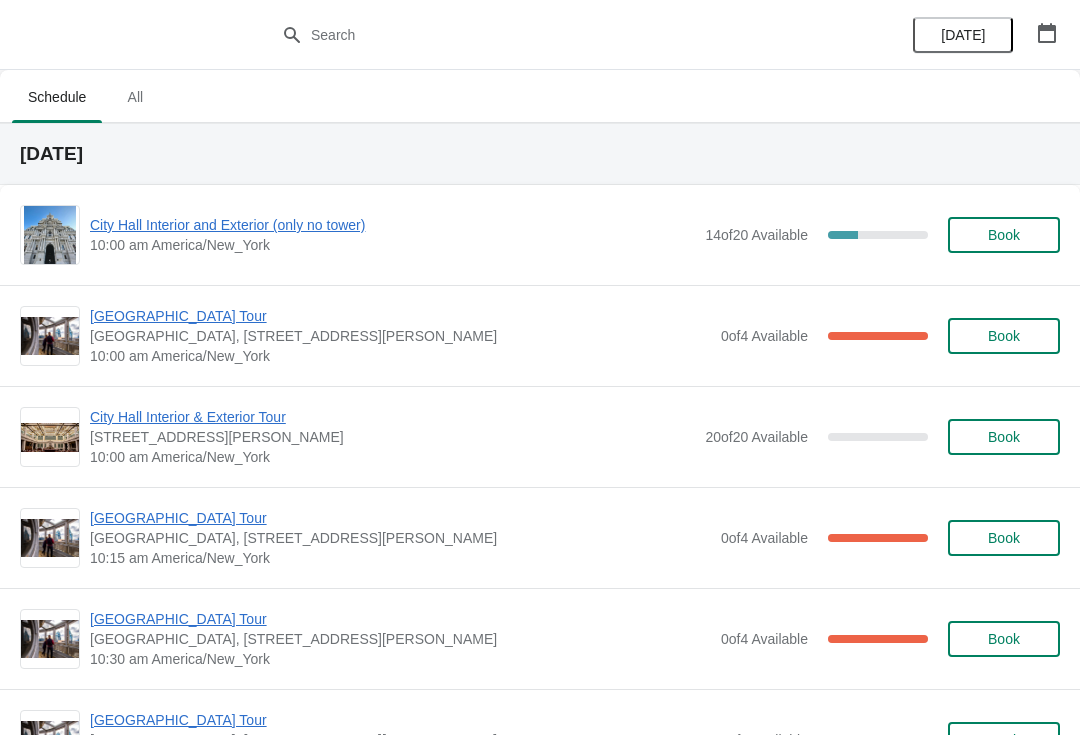 click on "City Hall Interior and Exterior (only no tower)" at bounding box center (392, 225) 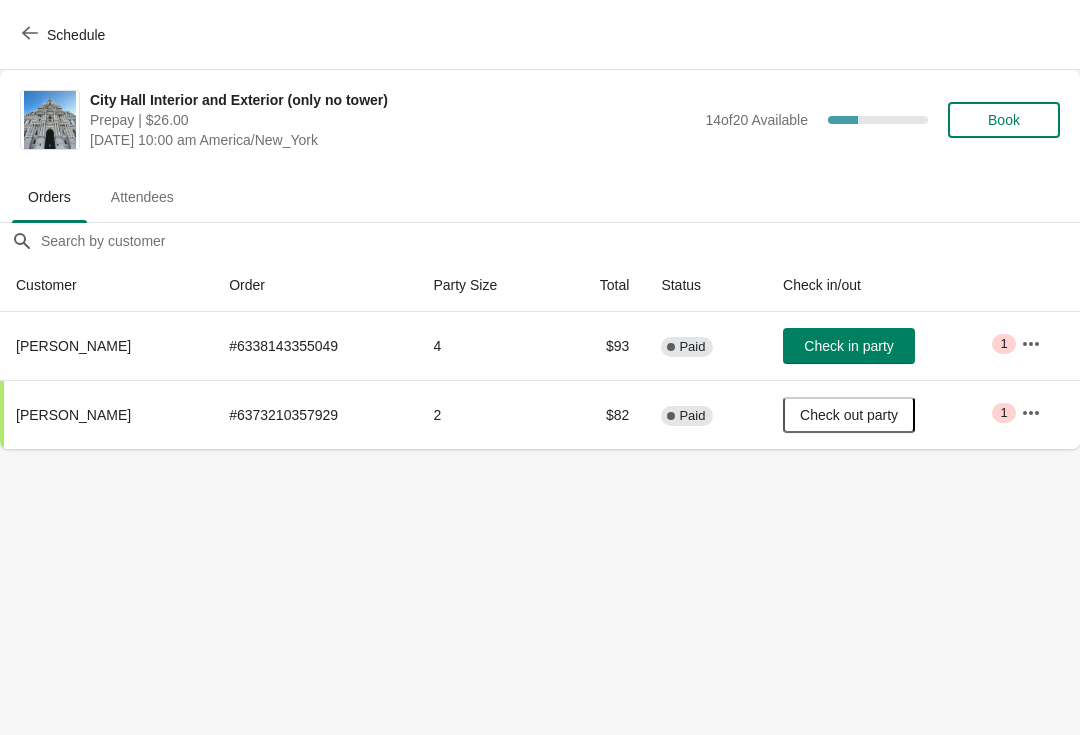 click on "Check in party" at bounding box center [849, 346] 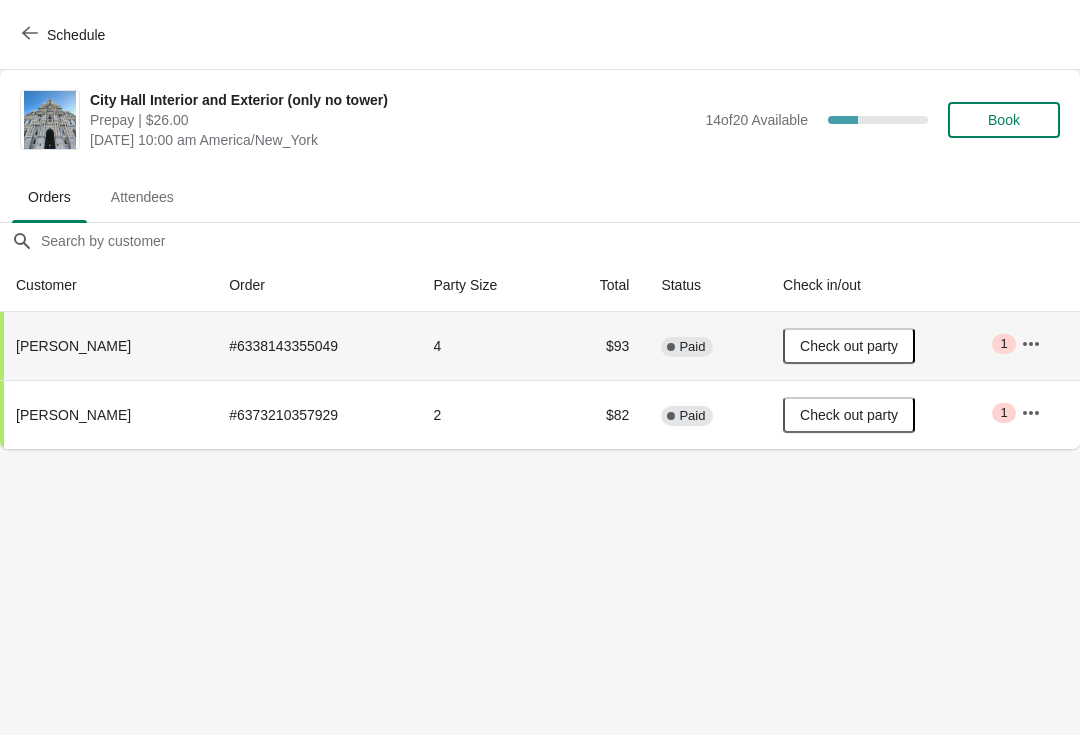 click on "Schedule" at bounding box center [65, 34] 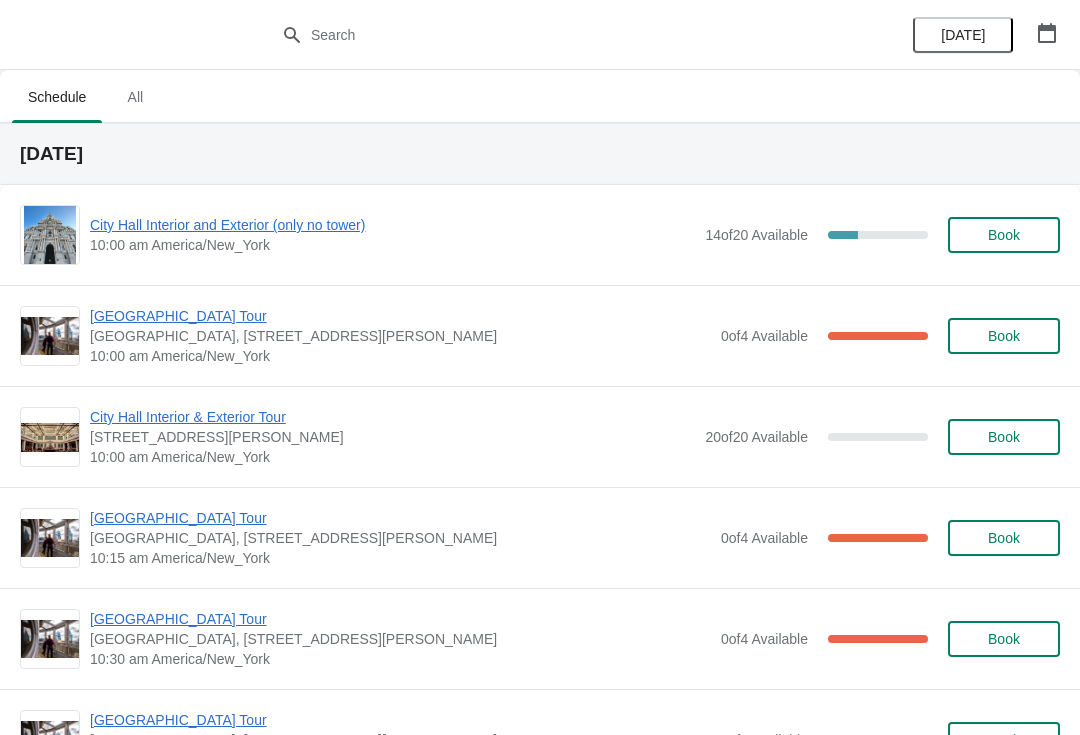 click on "[GEOGRAPHIC_DATA] Tour" at bounding box center (400, 316) 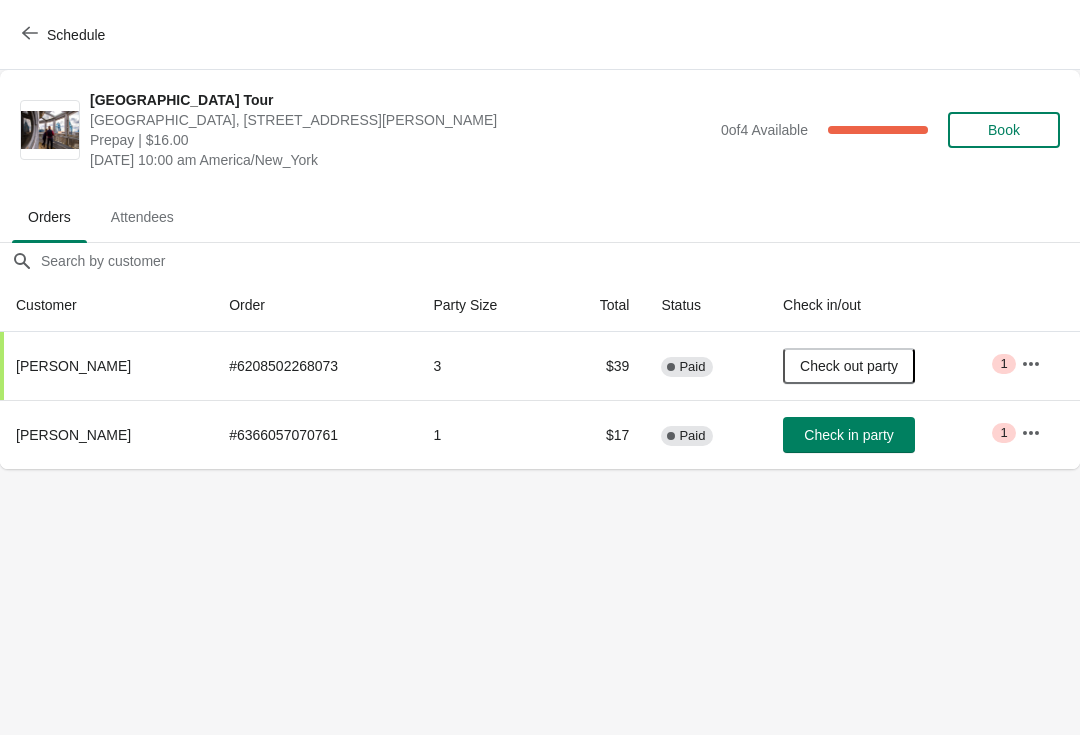 click on "Schedule" at bounding box center [65, 35] 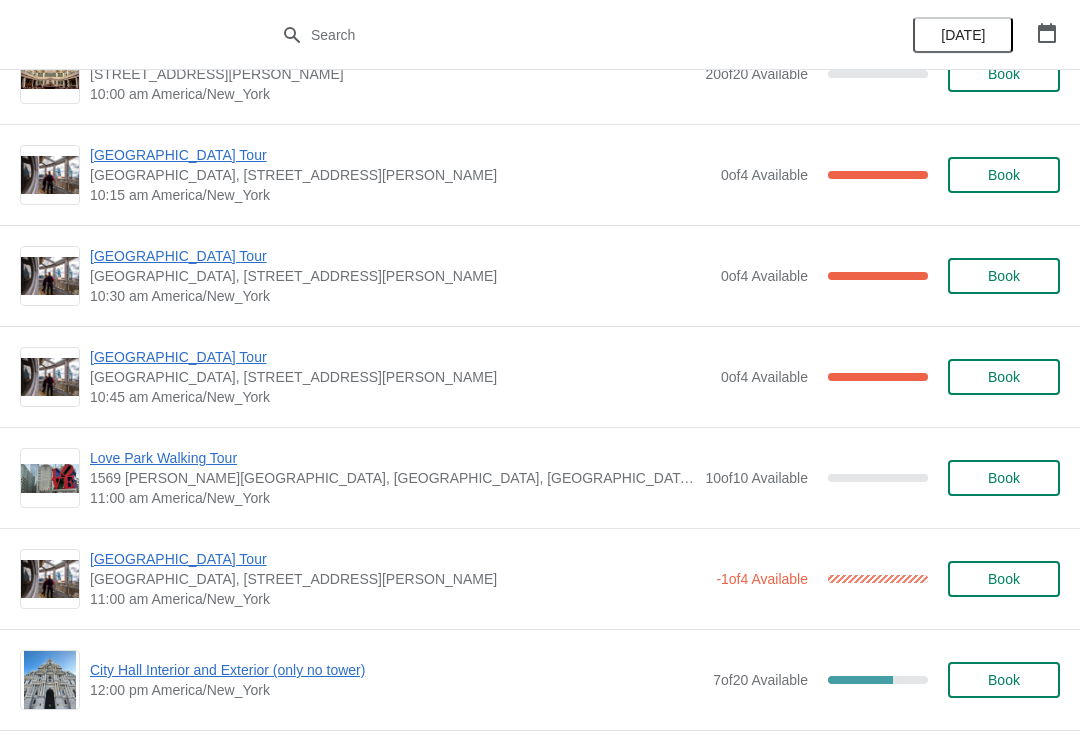 scroll, scrollTop: 387, scrollLeft: 0, axis: vertical 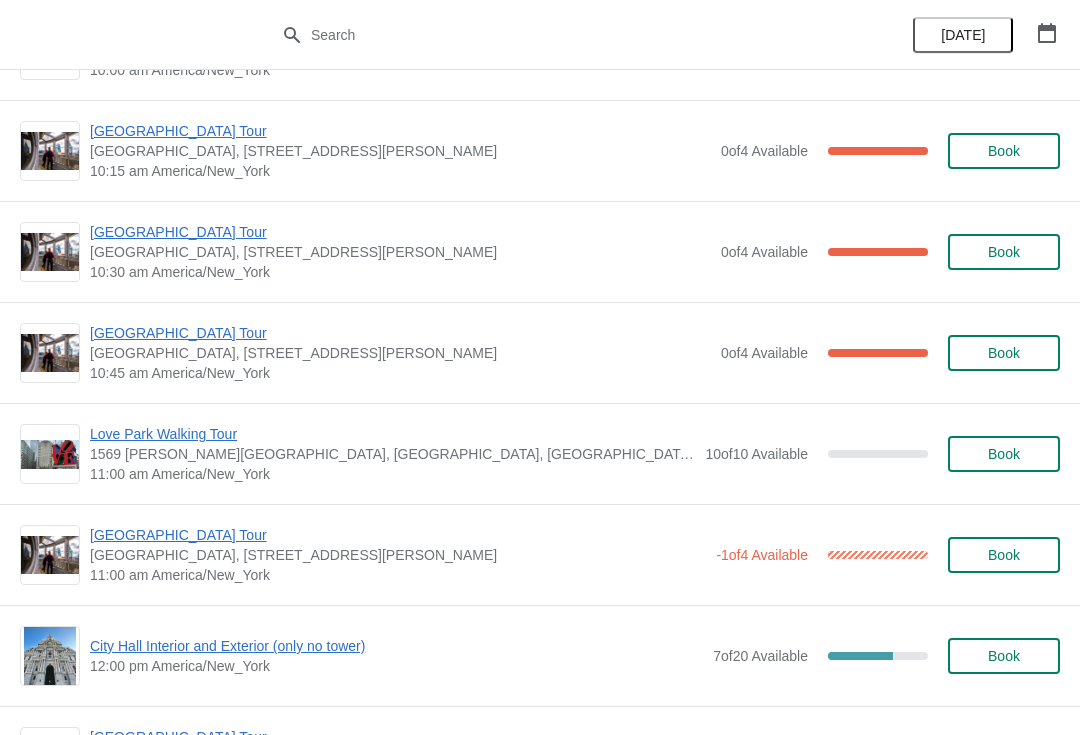click on "[GEOGRAPHIC_DATA] Tour" at bounding box center (398, 535) 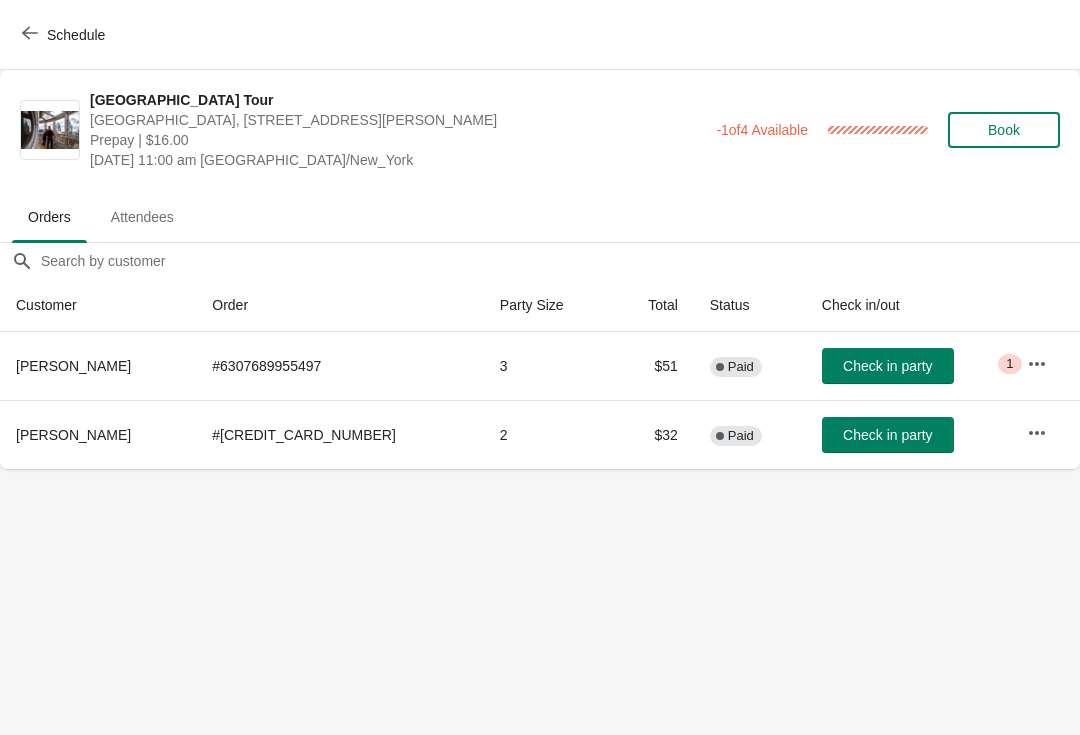 scroll, scrollTop: 0, scrollLeft: 0, axis: both 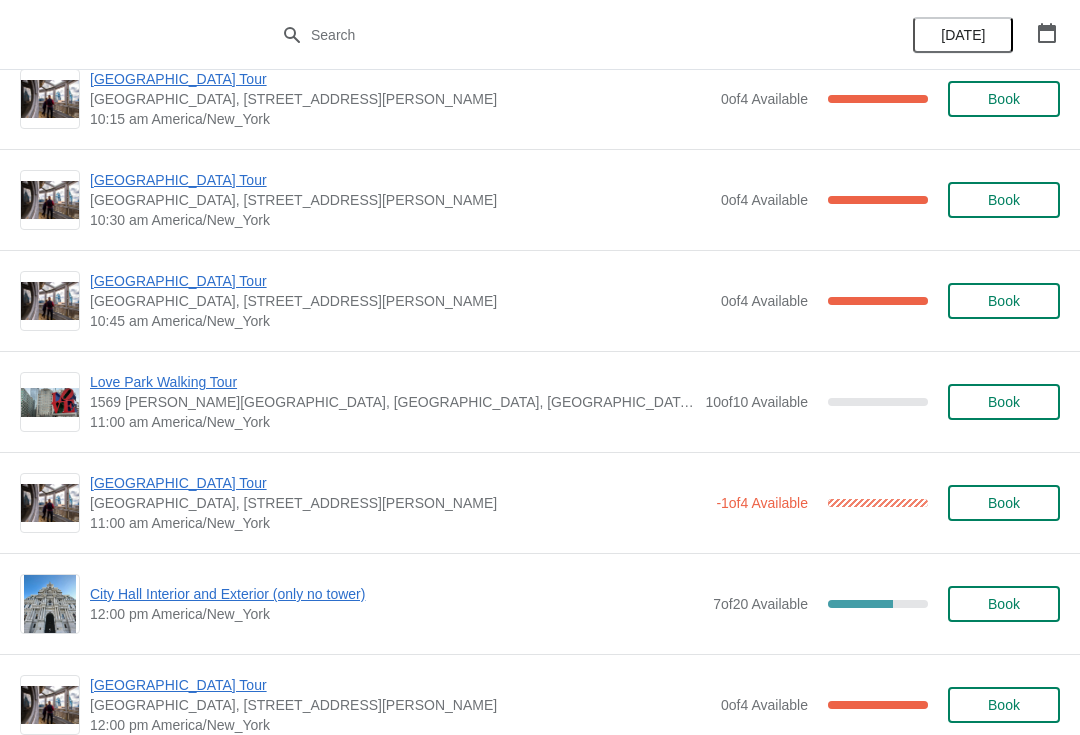 click on "[GEOGRAPHIC_DATA] Tour" at bounding box center [400, 281] 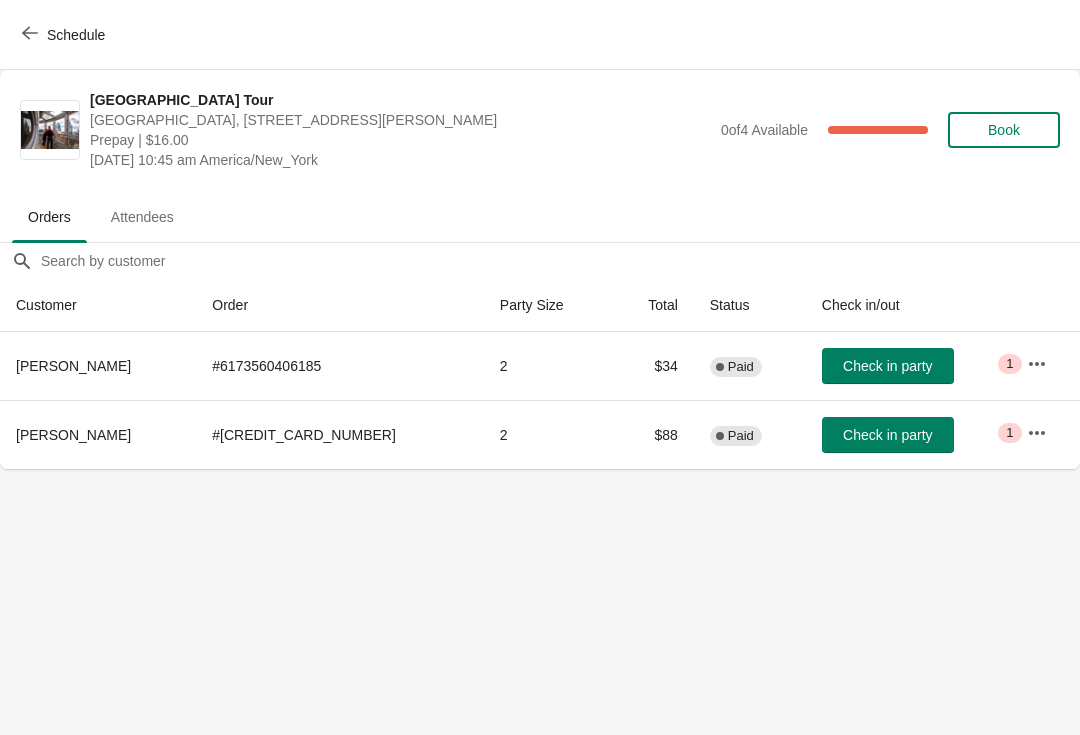scroll, scrollTop: 0, scrollLeft: 0, axis: both 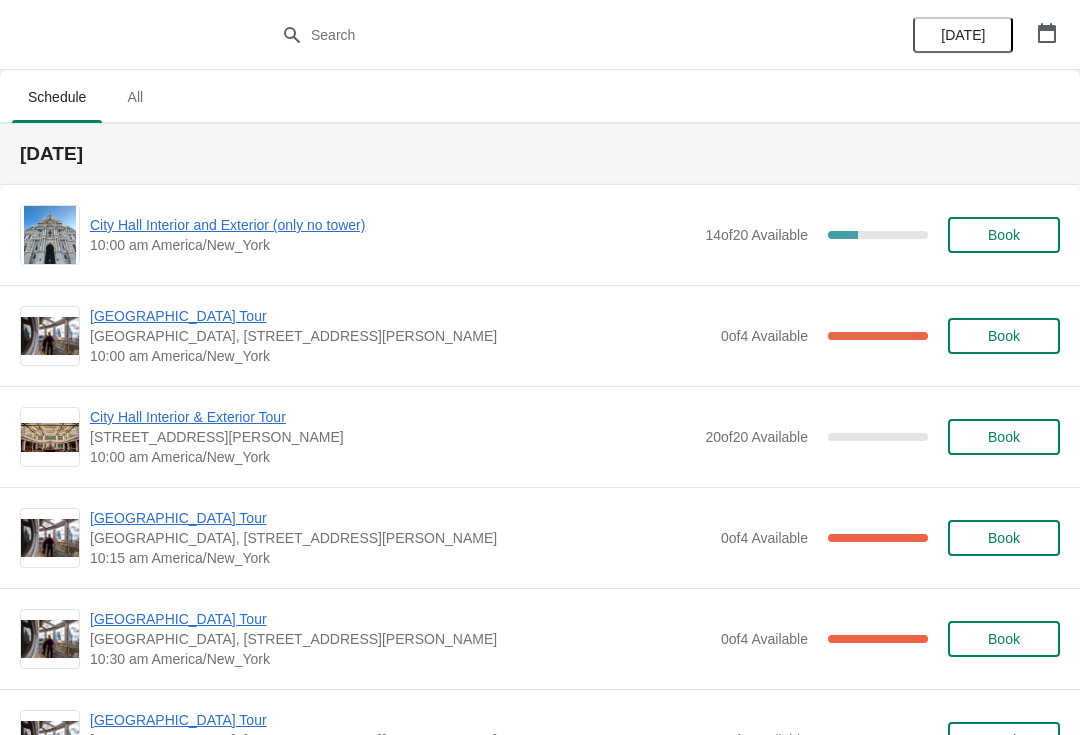 click on "[GEOGRAPHIC_DATA] Tour" at bounding box center (400, 316) 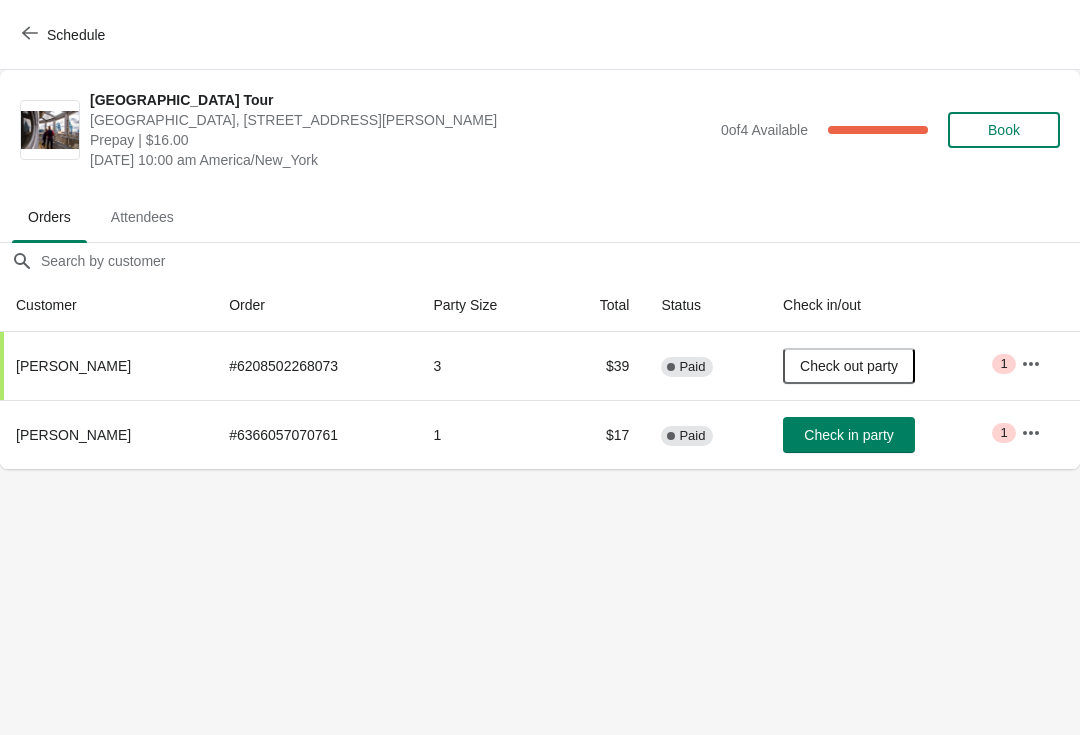 click on "Schedule" at bounding box center [65, 35] 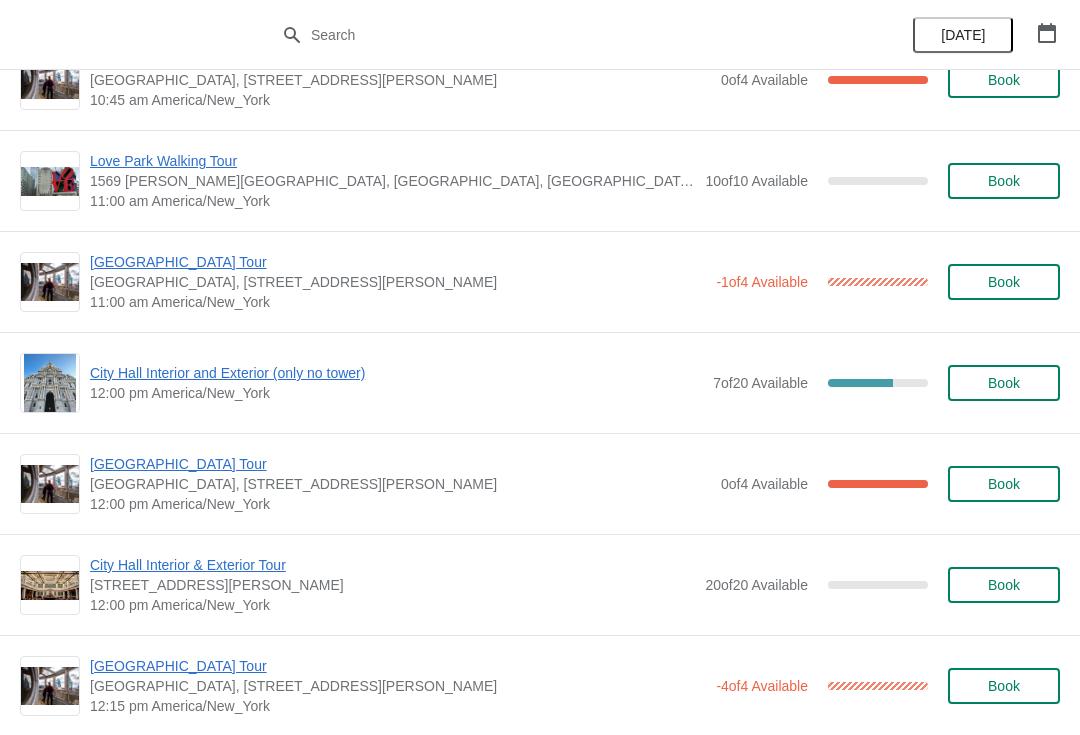 scroll, scrollTop: 626, scrollLeft: 0, axis: vertical 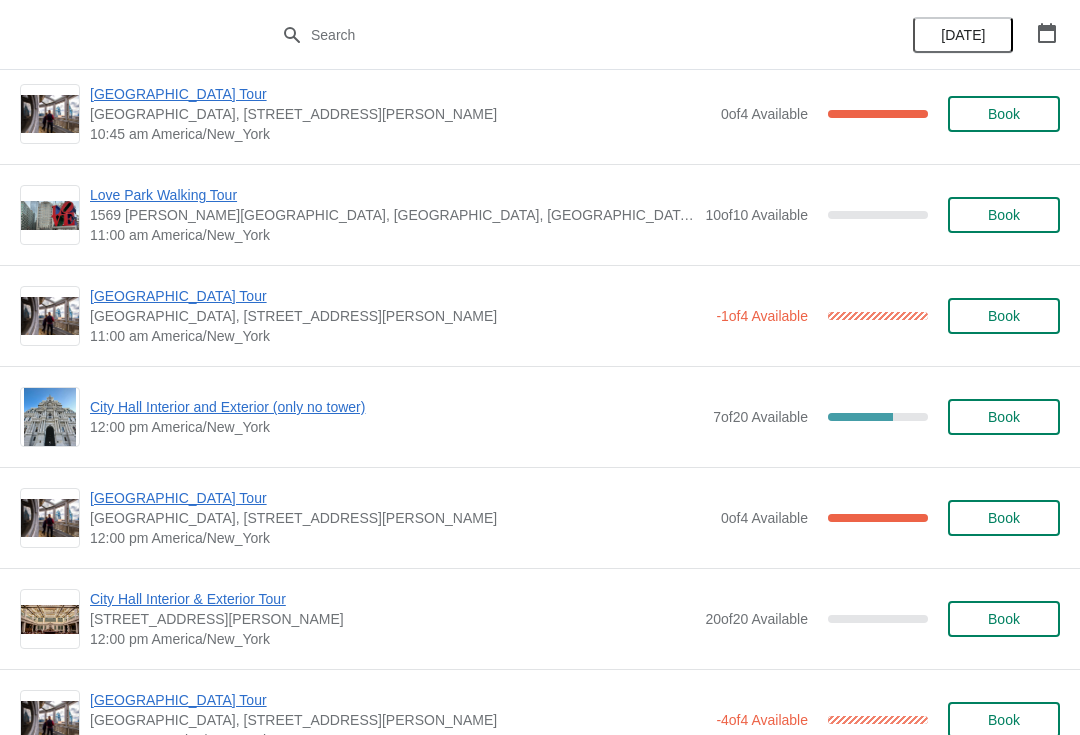click on "[GEOGRAPHIC_DATA] Tour" at bounding box center (398, 296) 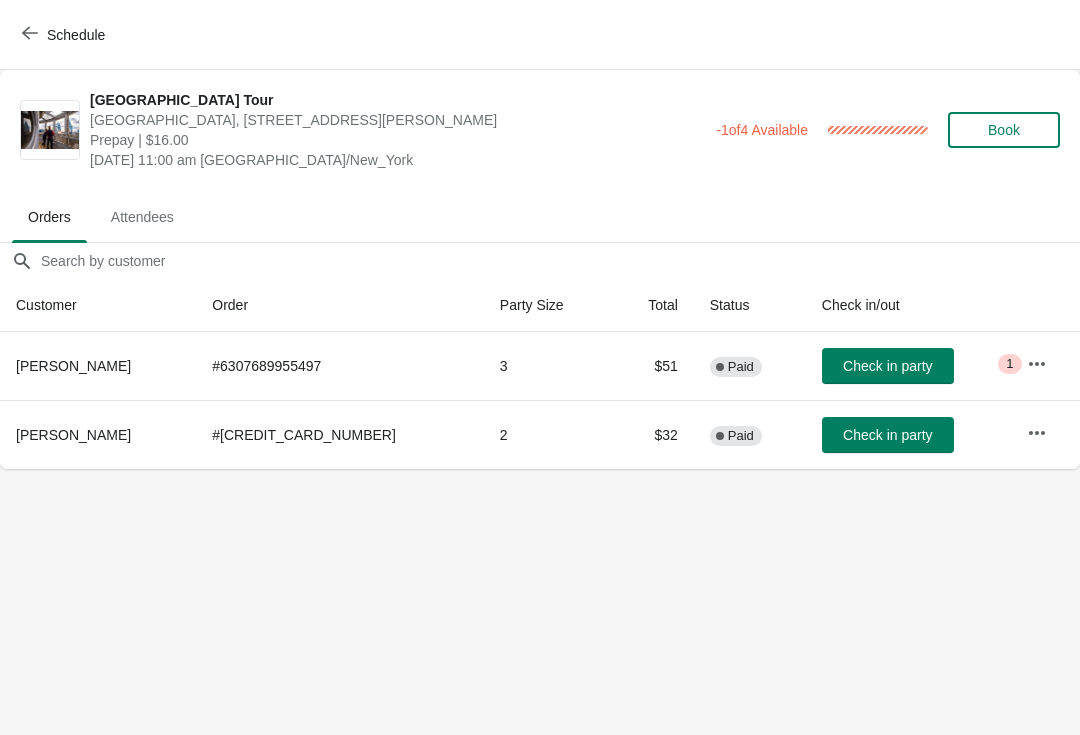 click on "Schedule" at bounding box center [65, 35] 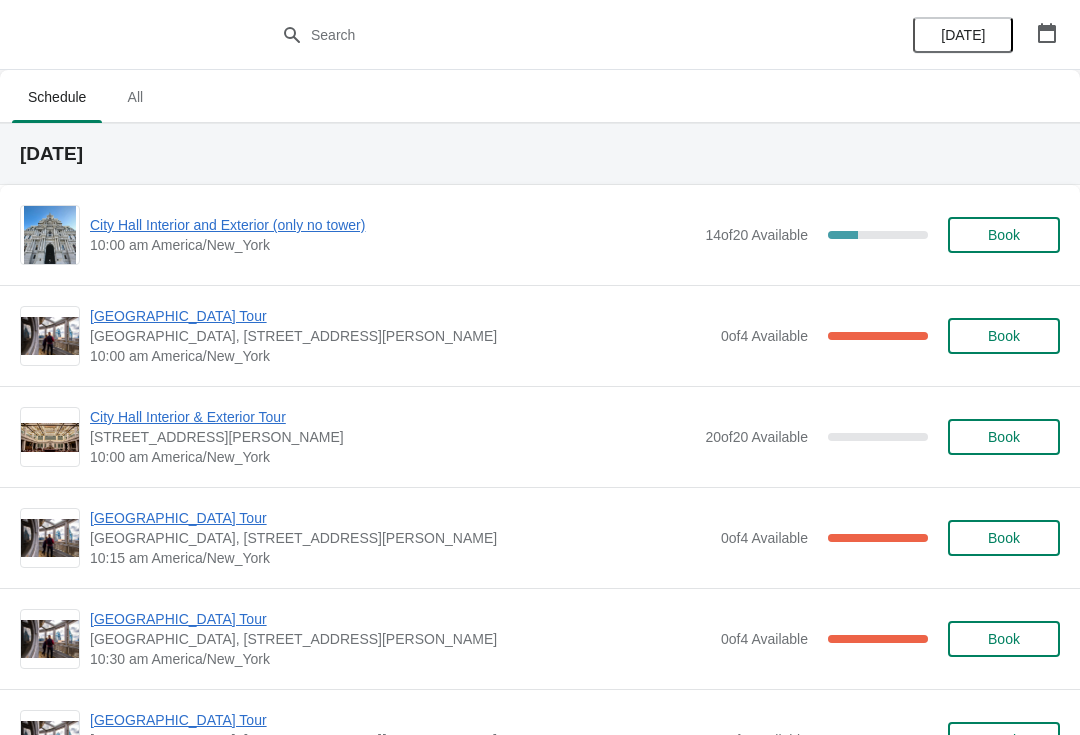 click on "[GEOGRAPHIC_DATA] Tour" at bounding box center (400, 518) 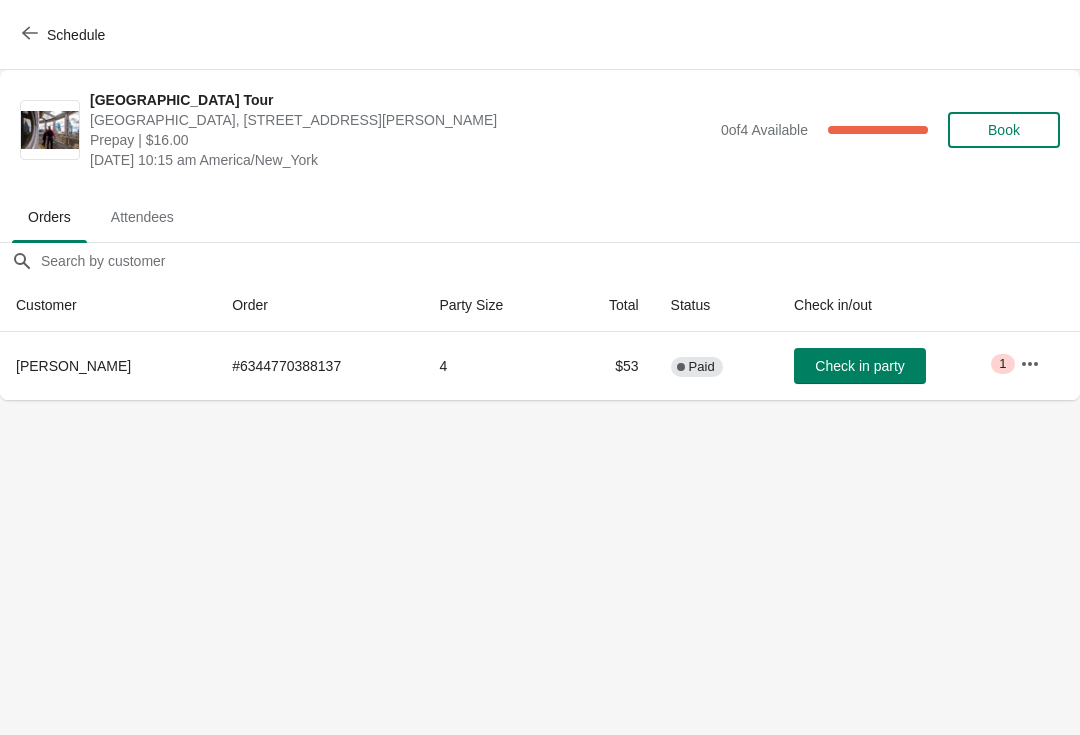 click 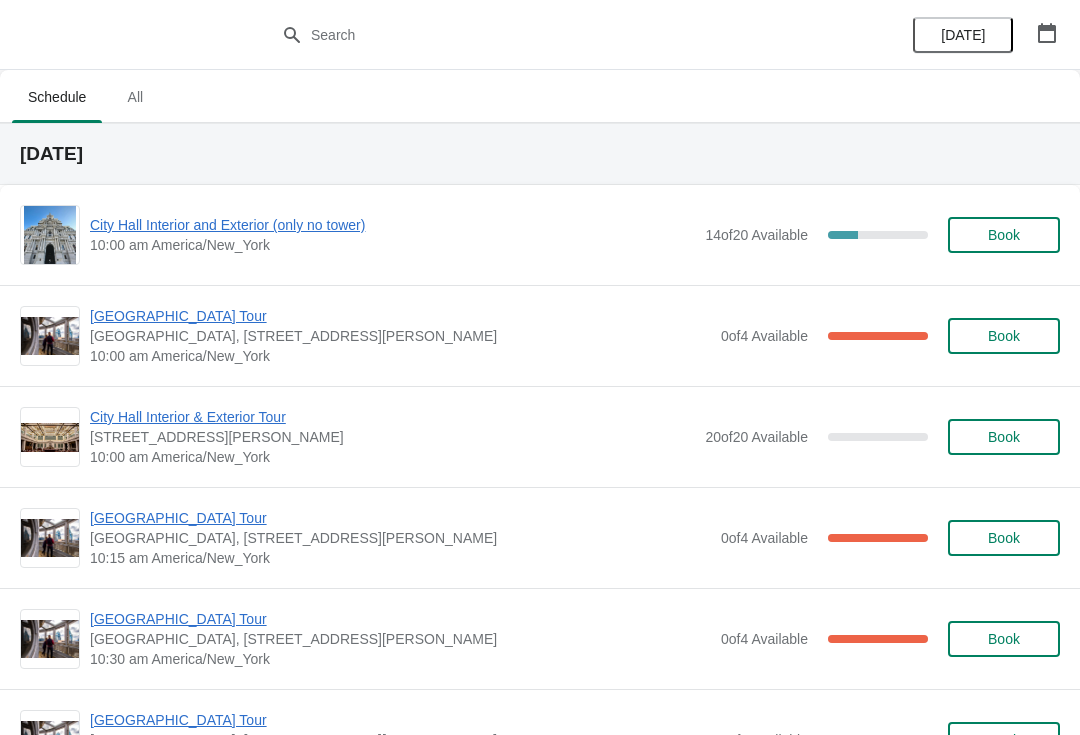 scroll, scrollTop: 80, scrollLeft: 0, axis: vertical 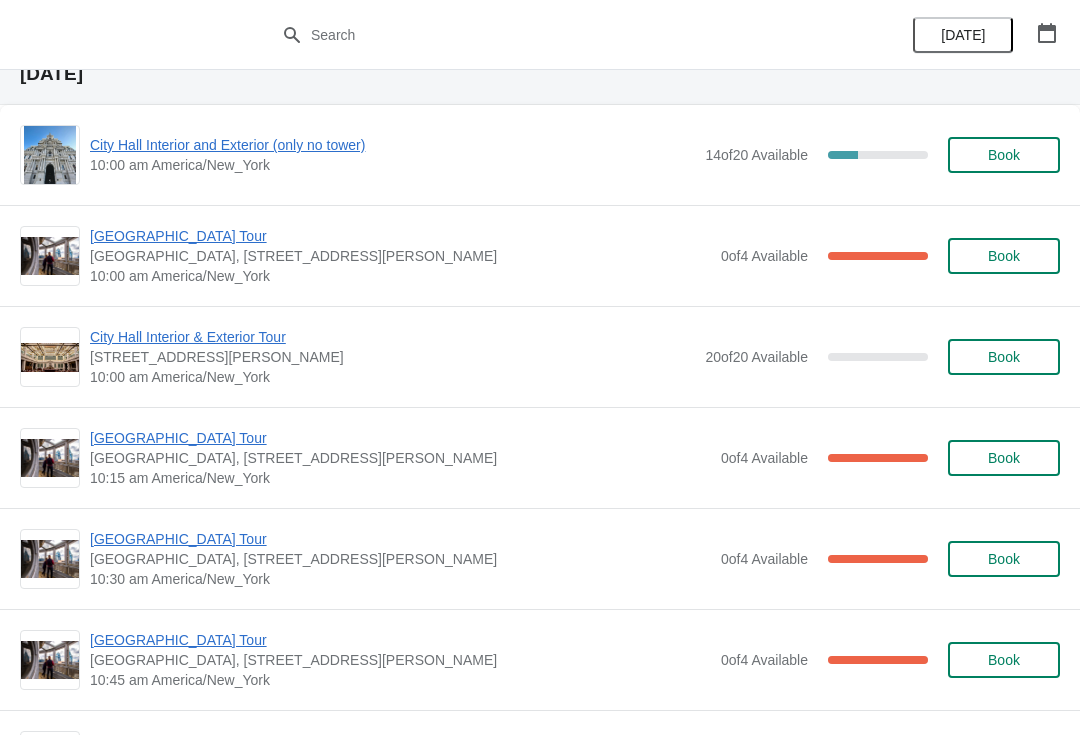 click on "[GEOGRAPHIC_DATA] Tour" at bounding box center (400, 438) 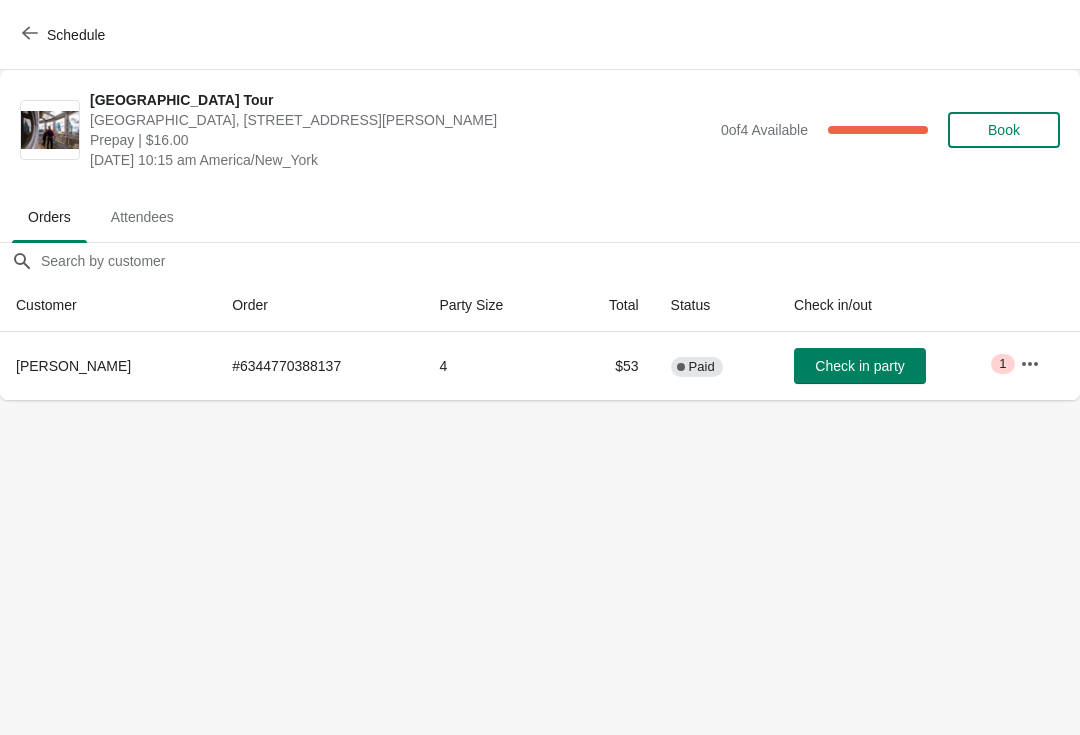 scroll, scrollTop: 0, scrollLeft: 0, axis: both 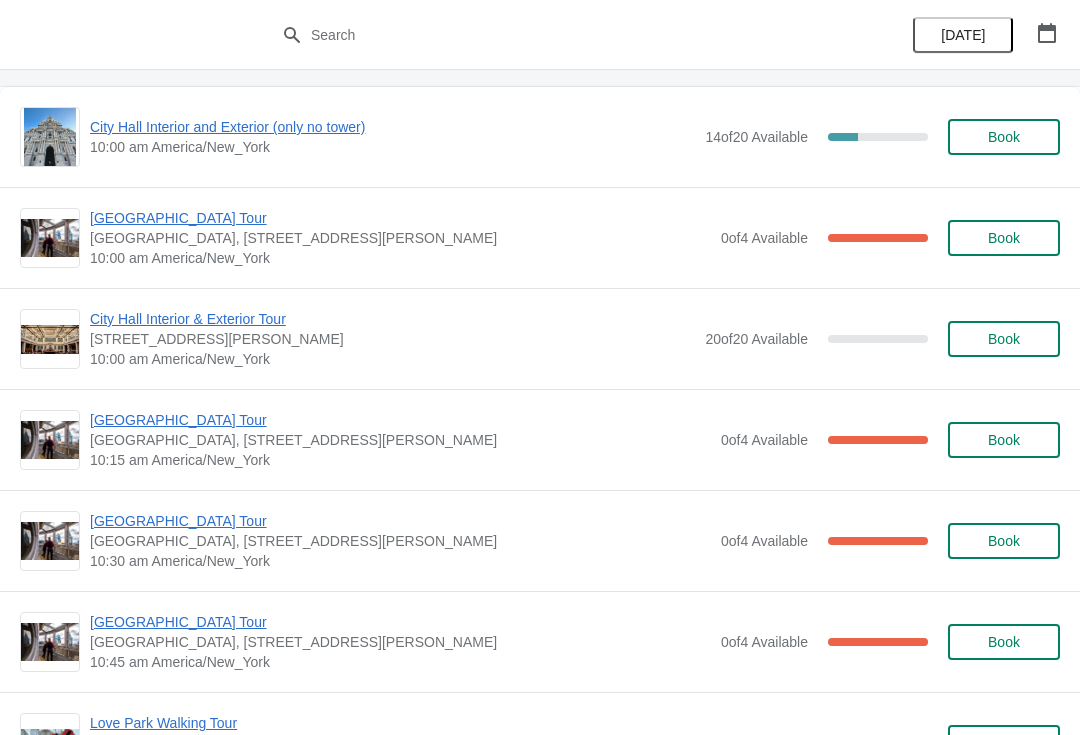 click on "[GEOGRAPHIC_DATA] Tour" at bounding box center (400, 521) 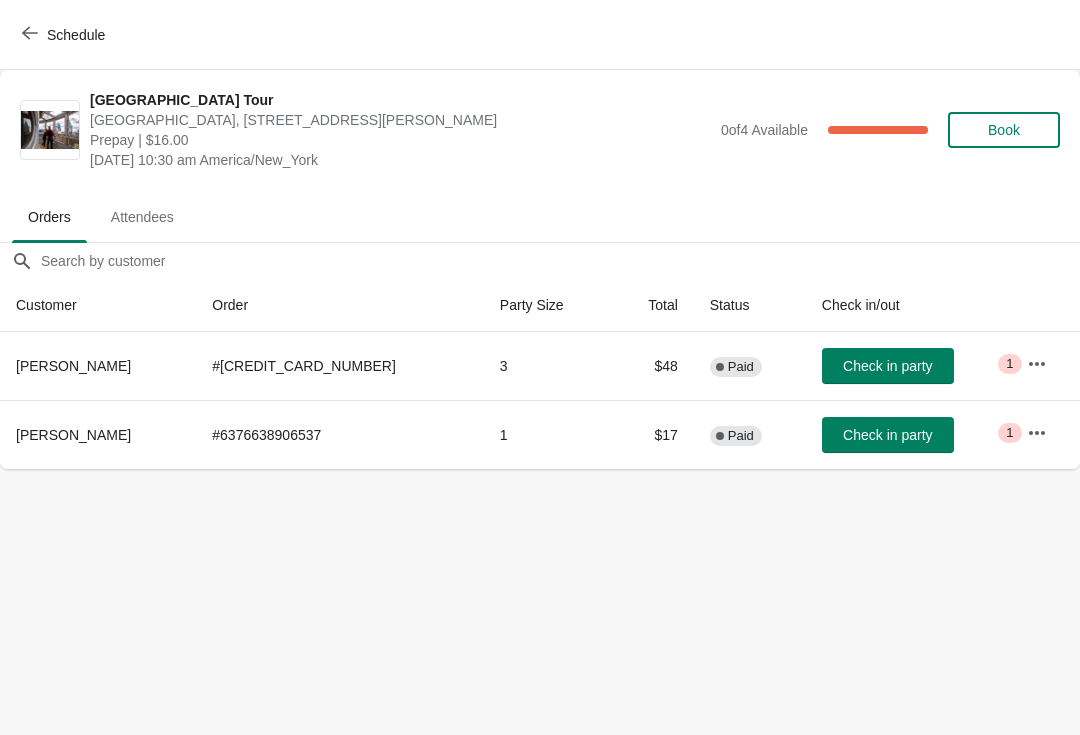 scroll, scrollTop: 0, scrollLeft: 0, axis: both 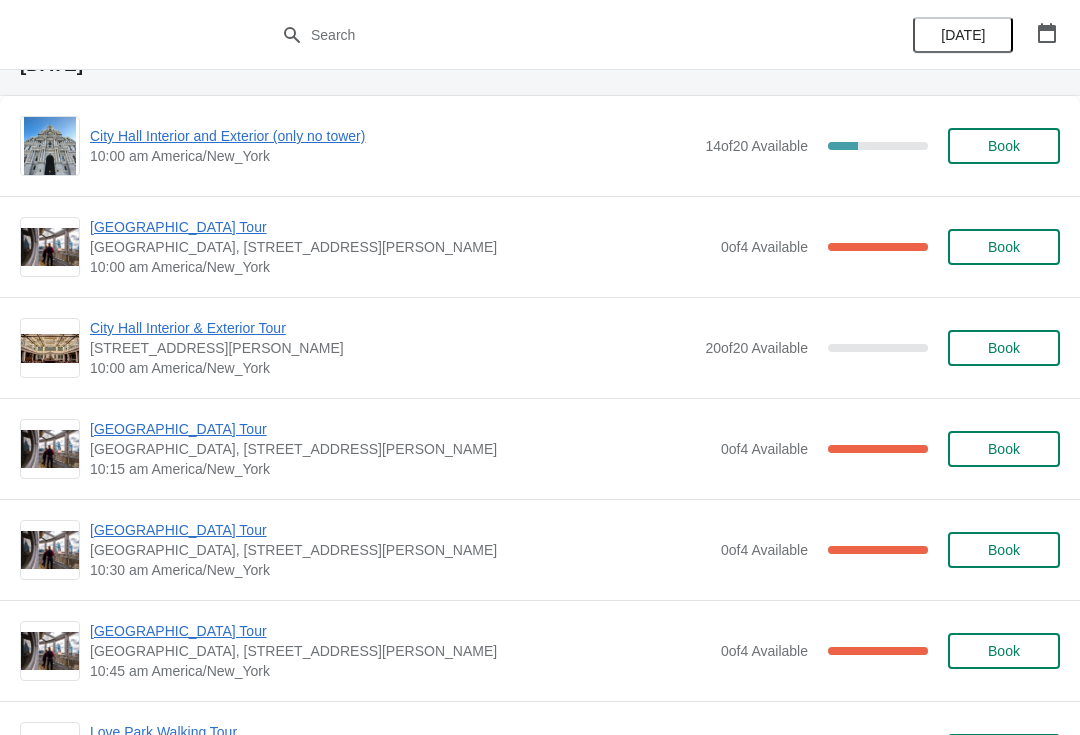 click on "[GEOGRAPHIC_DATA] Tour" at bounding box center [400, 227] 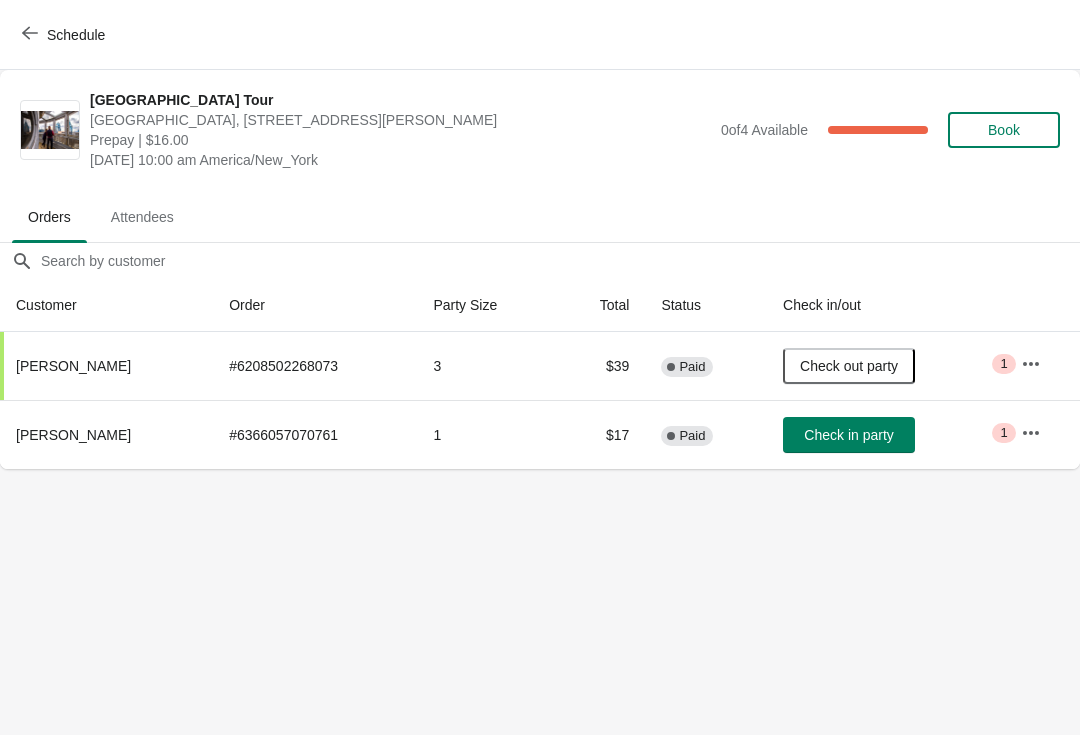 scroll, scrollTop: 0, scrollLeft: 0, axis: both 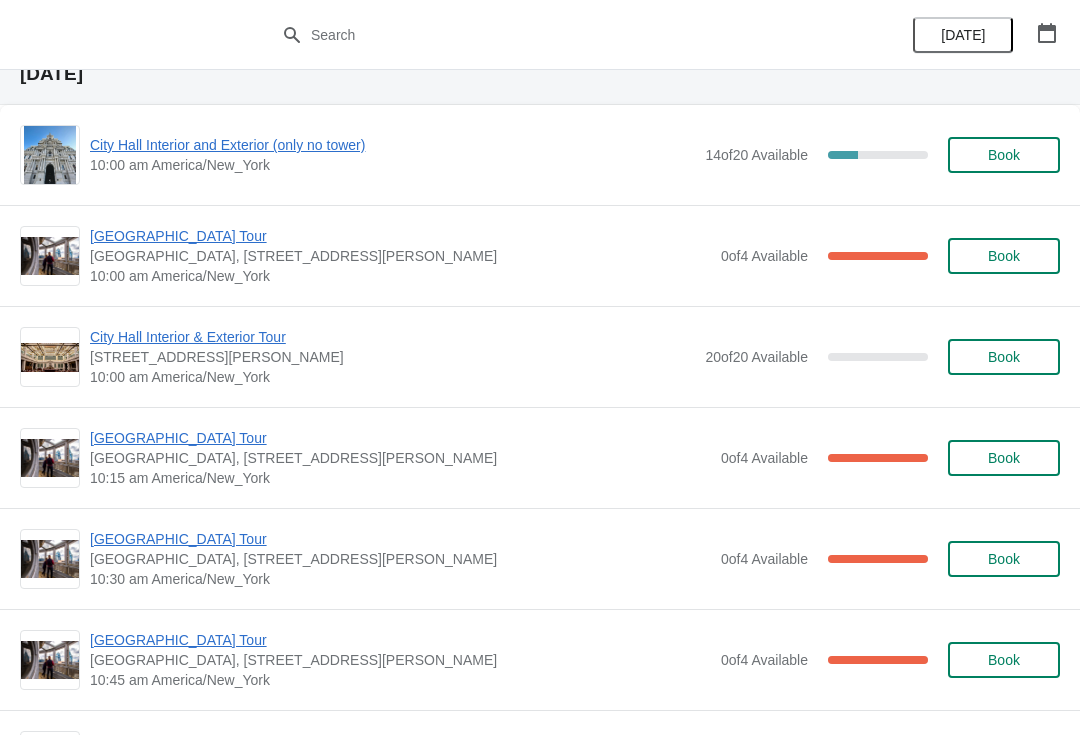 click on "[GEOGRAPHIC_DATA] [GEOGRAPHIC_DATA], [STREET_ADDRESS][PERSON_NAME] 10:30 am America/New_York 0  of  4   Available 100 % Book" at bounding box center [540, 558] 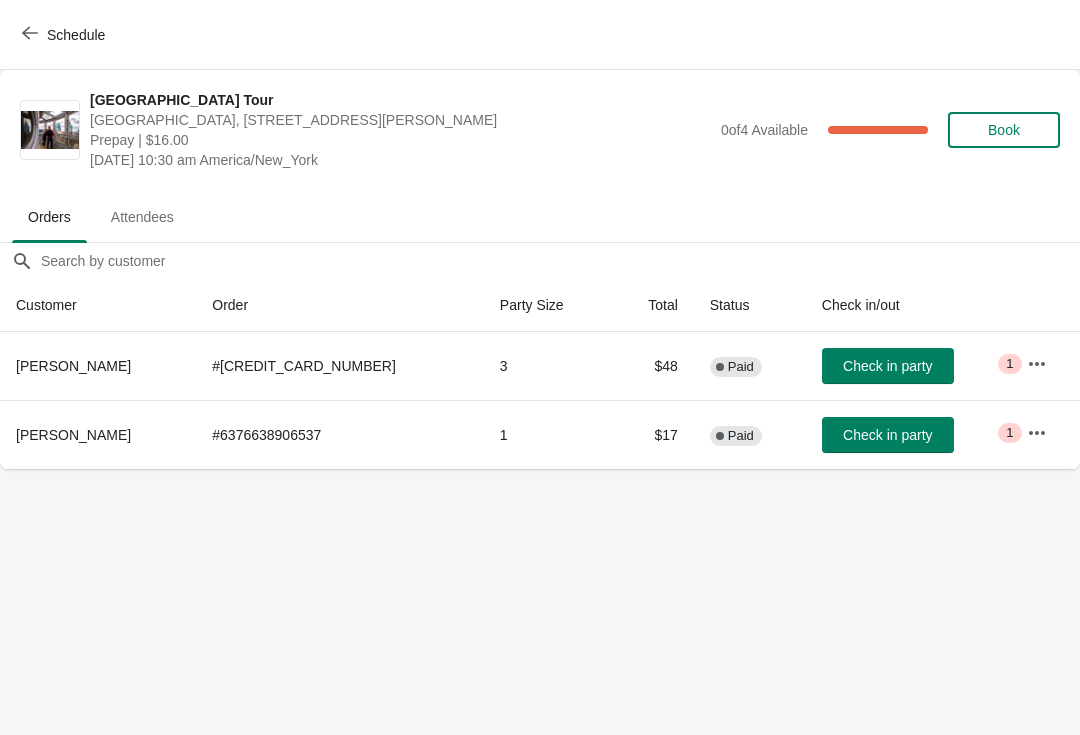 click 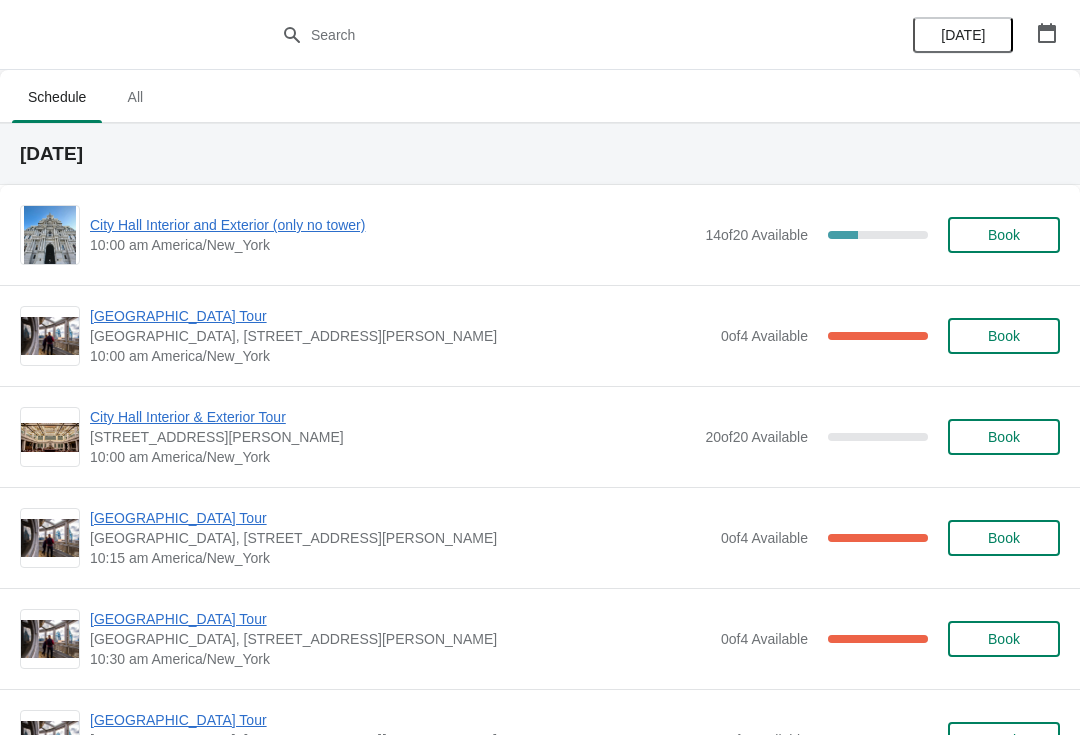 click on "[GEOGRAPHIC_DATA] Tour" at bounding box center (400, 518) 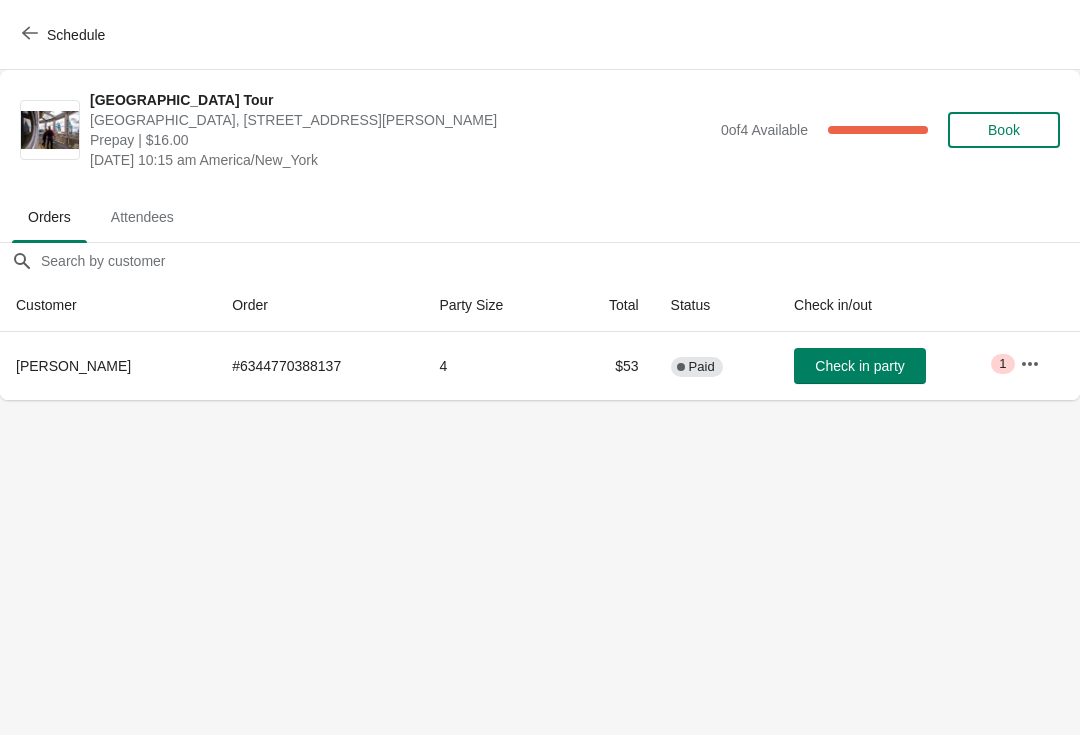 click on "Check in party" at bounding box center (860, 366) 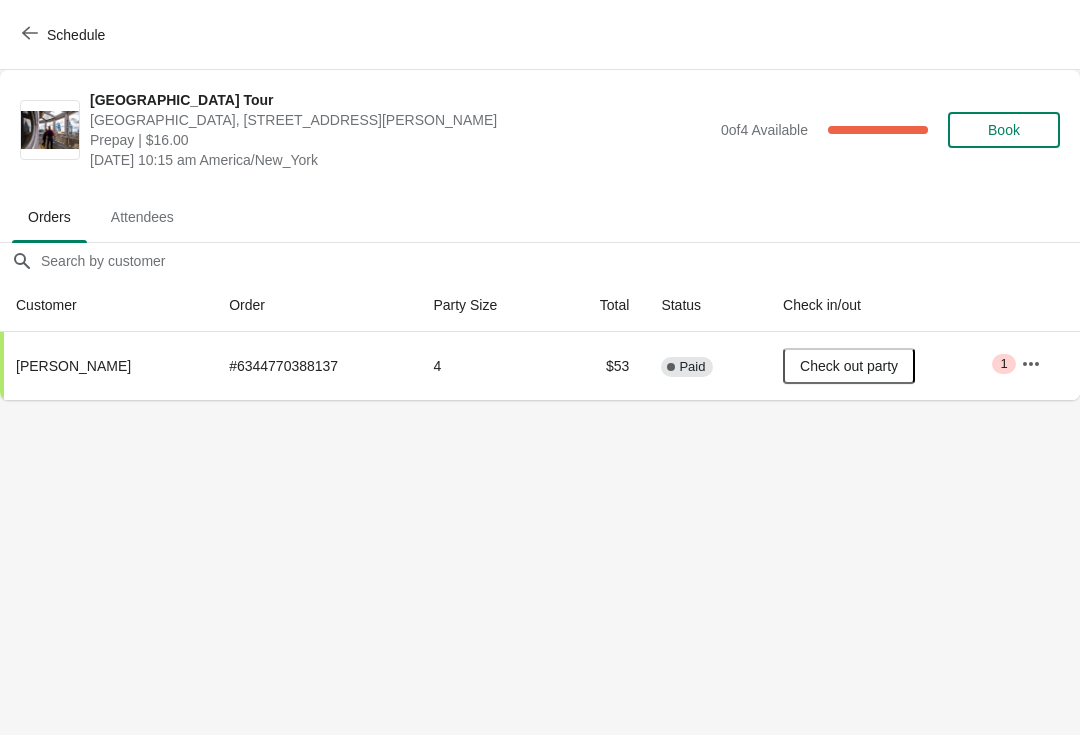 click 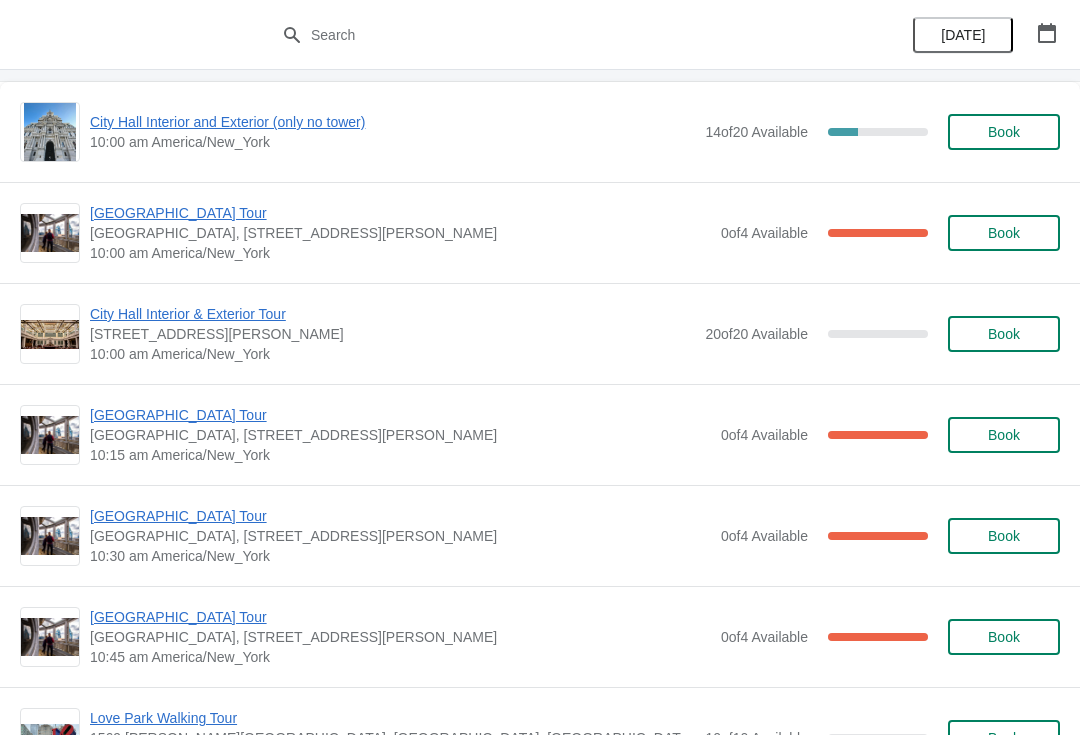 scroll, scrollTop: 154, scrollLeft: 0, axis: vertical 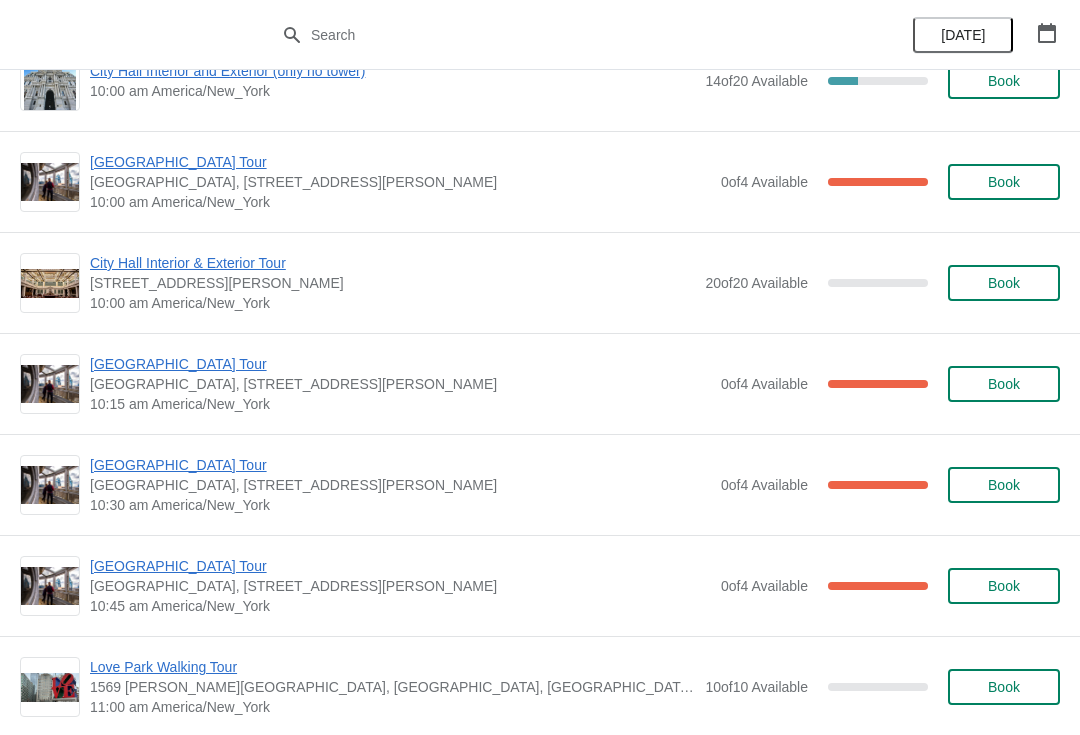 click on "[GEOGRAPHIC_DATA] Tour" at bounding box center (400, 566) 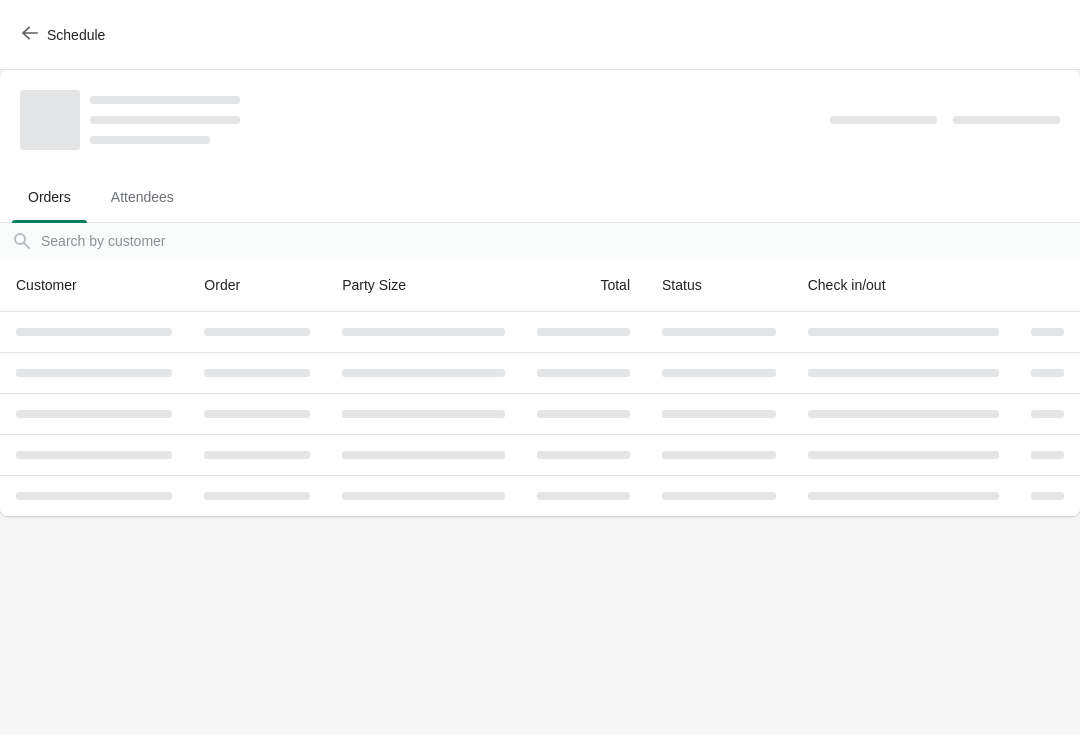 scroll, scrollTop: 0, scrollLeft: 0, axis: both 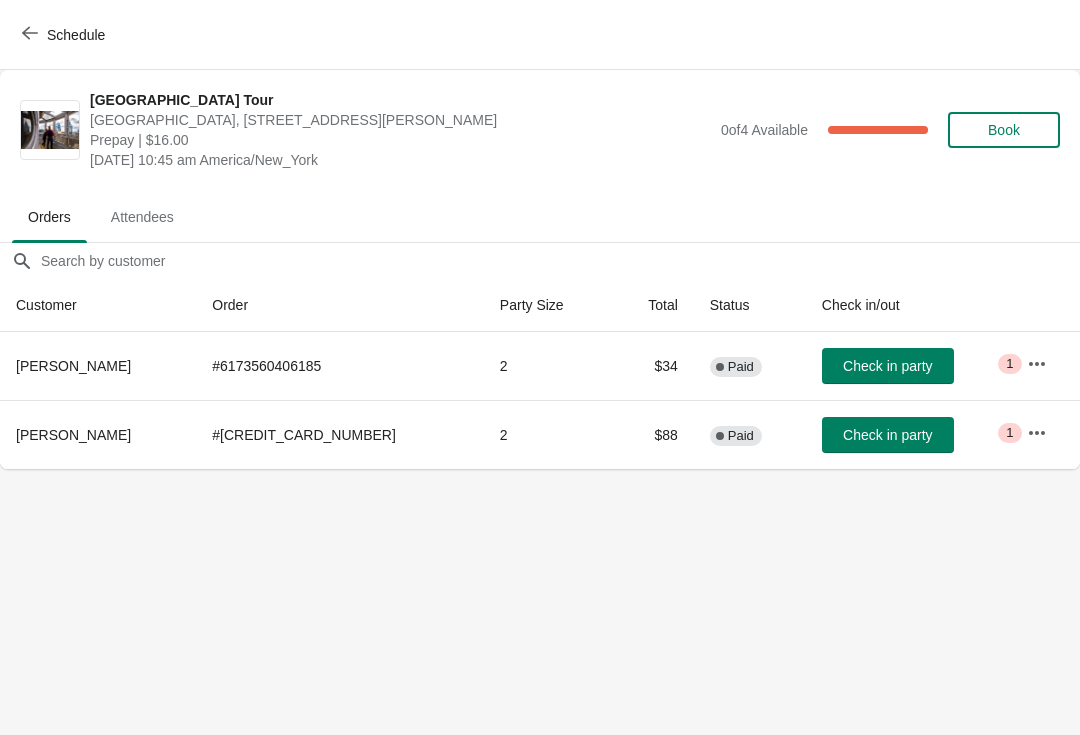 click 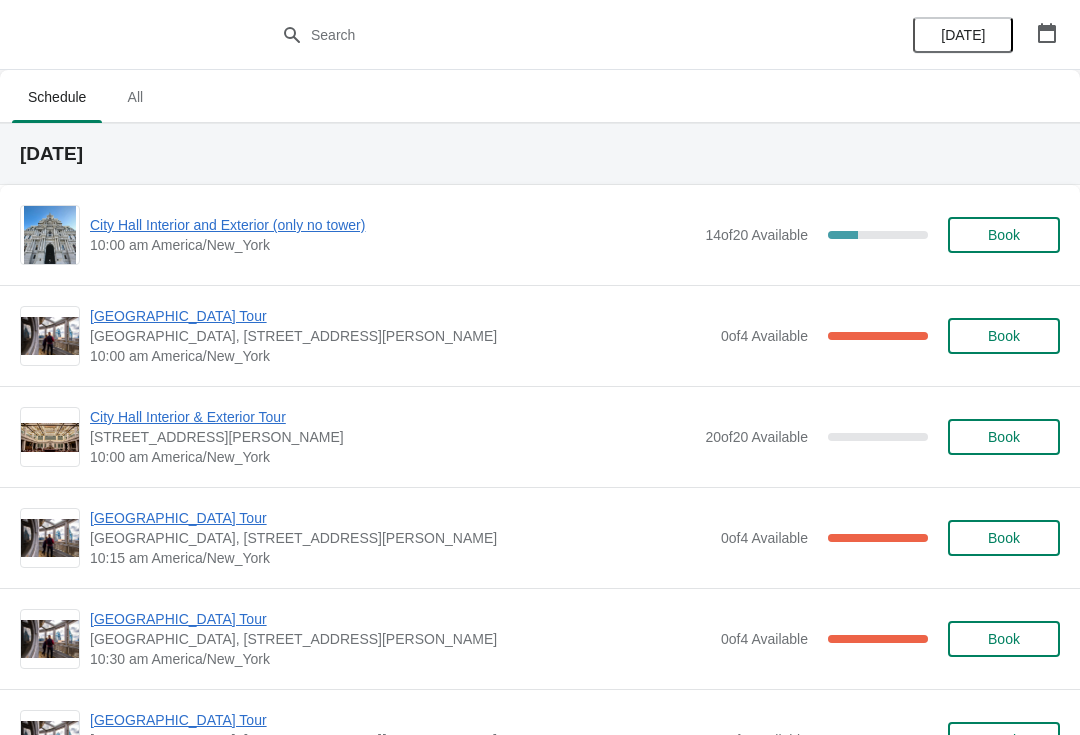 click on "[GEOGRAPHIC_DATA] Tour" at bounding box center [400, 619] 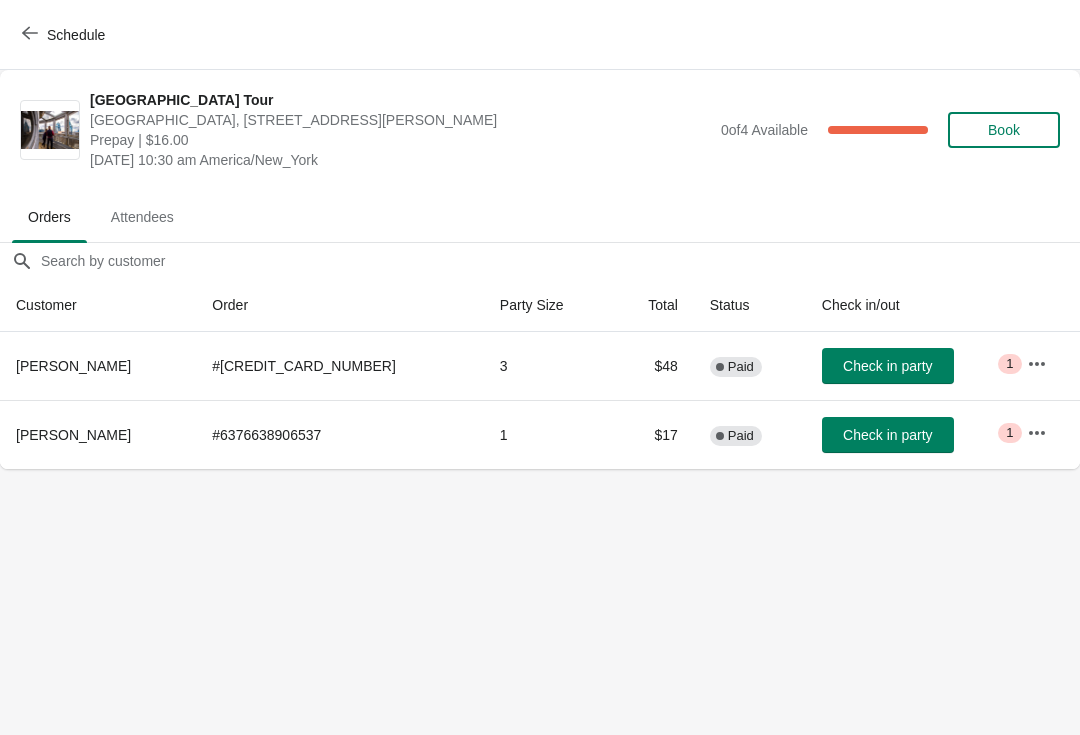 click 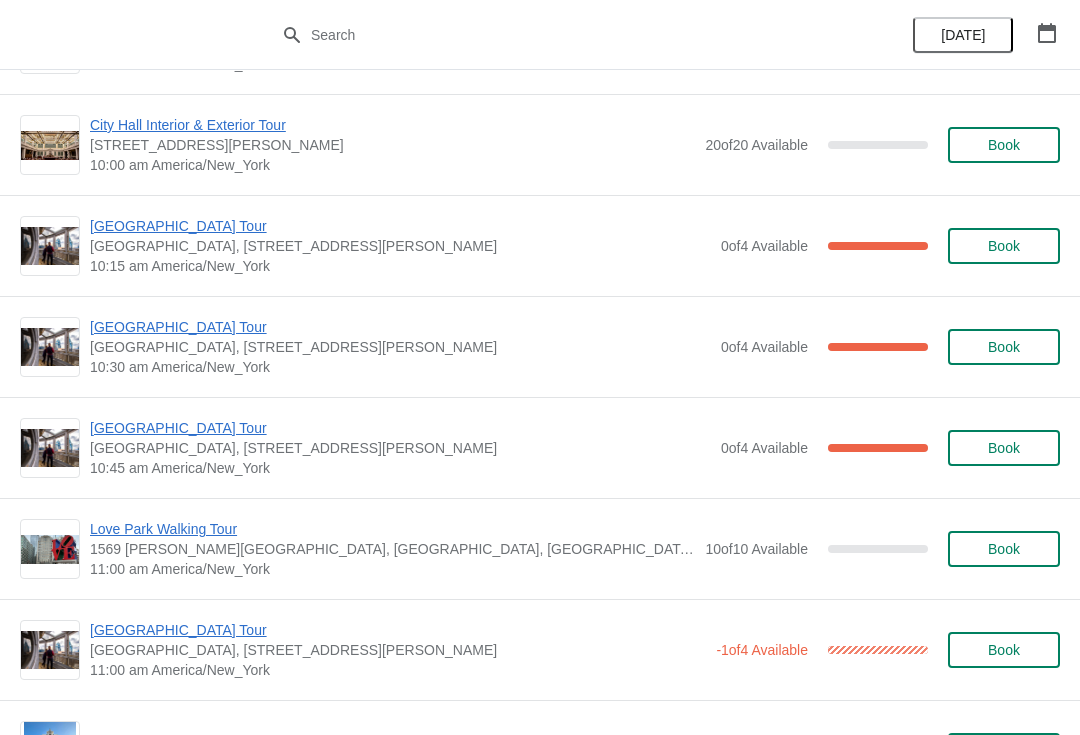scroll, scrollTop: 297, scrollLeft: 0, axis: vertical 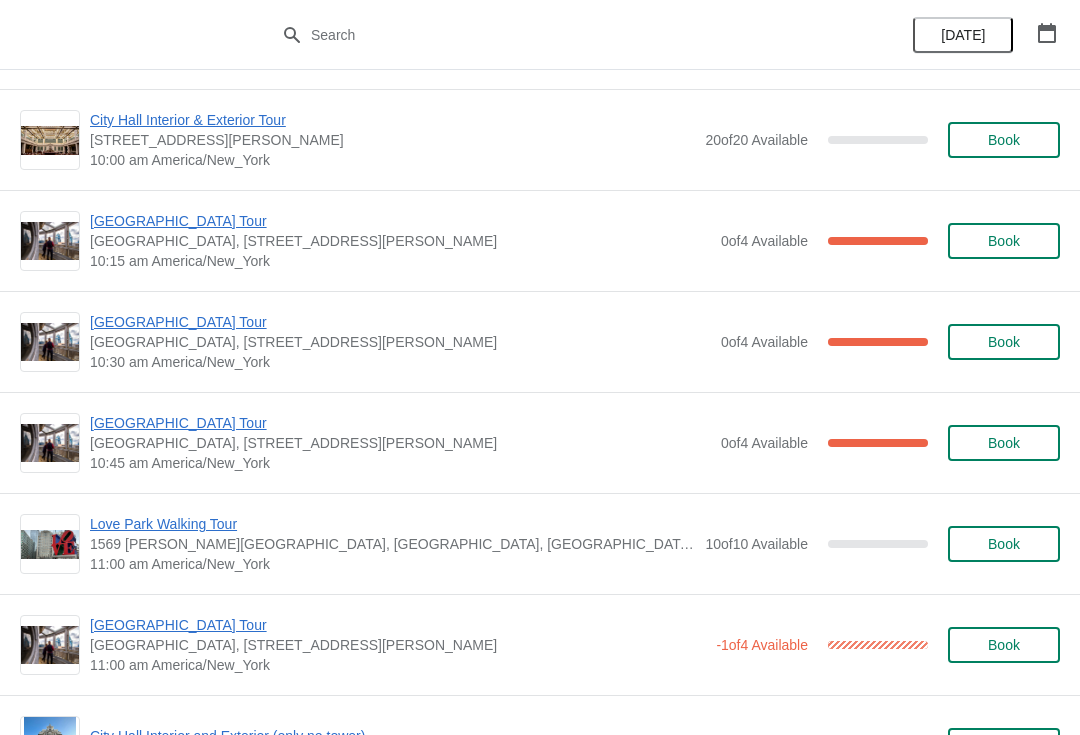 click on "[GEOGRAPHIC_DATA] Tour" at bounding box center [398, 625] 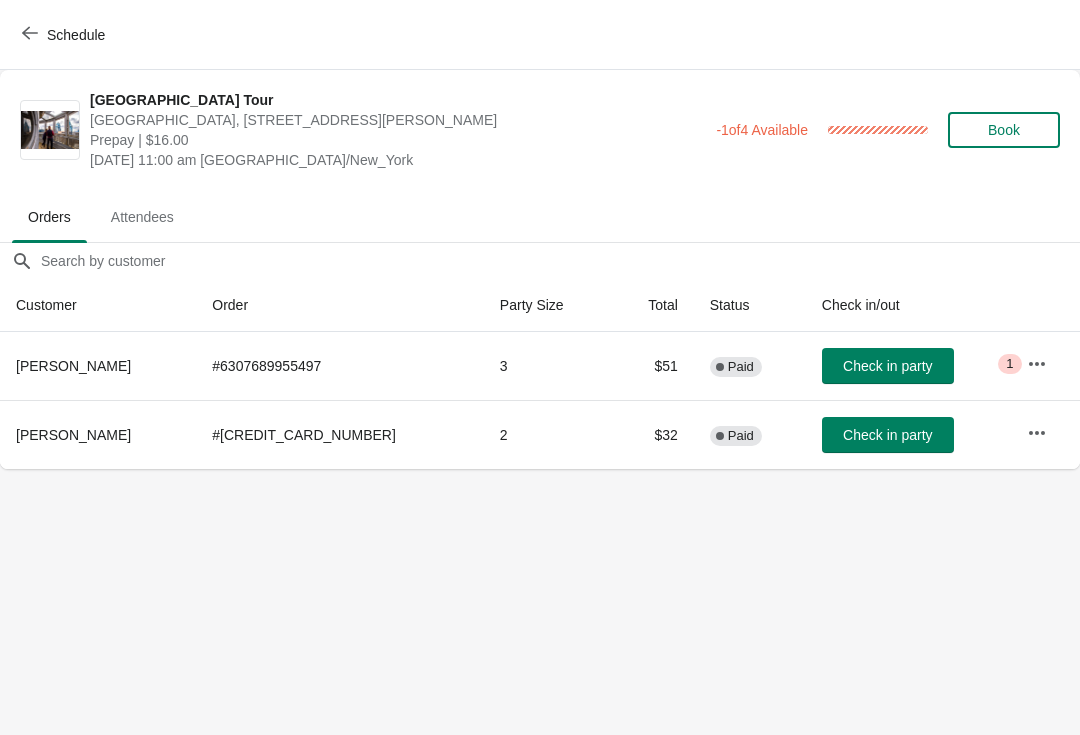 click on "Schedule" at bounding box center (65, 35) 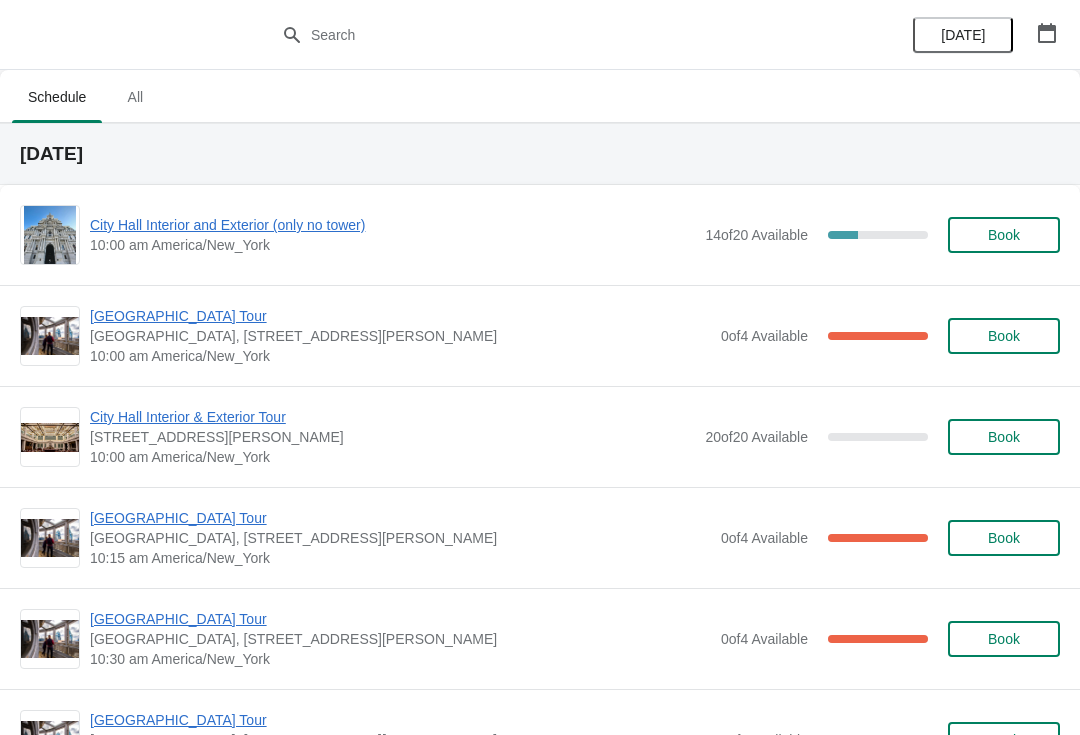 click on "[GEOGRAPHIC_DATA] Tour" at bounding box center [400, 316] 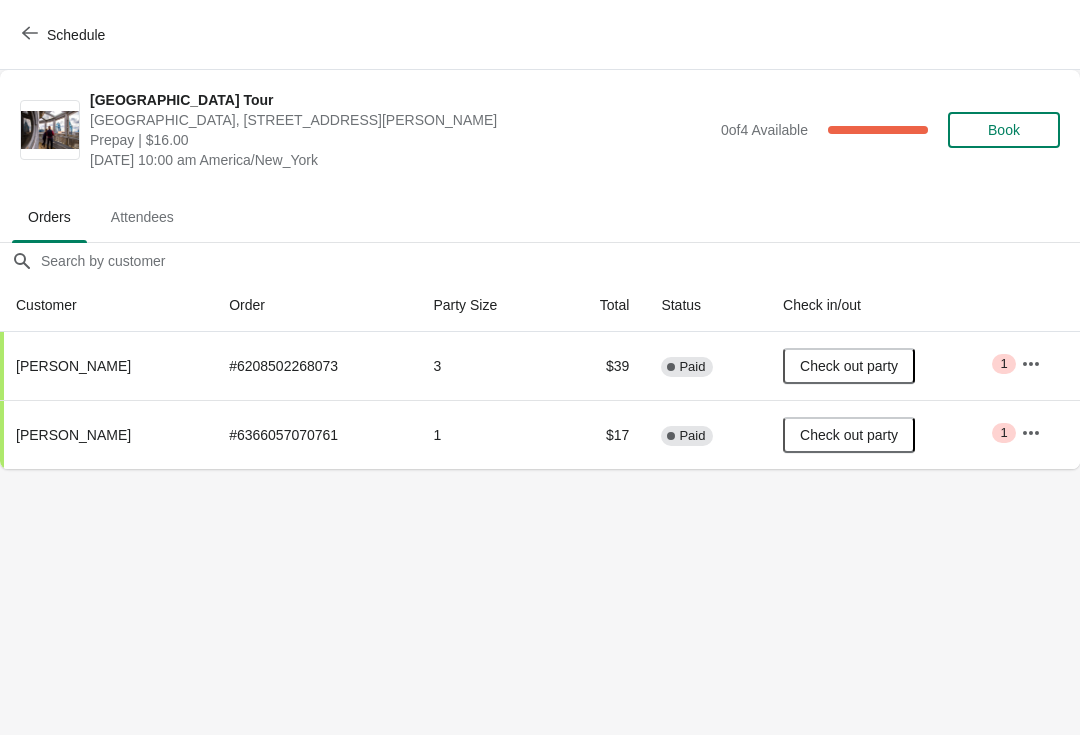 click on "Schedule" at bounding box center [65, 34] 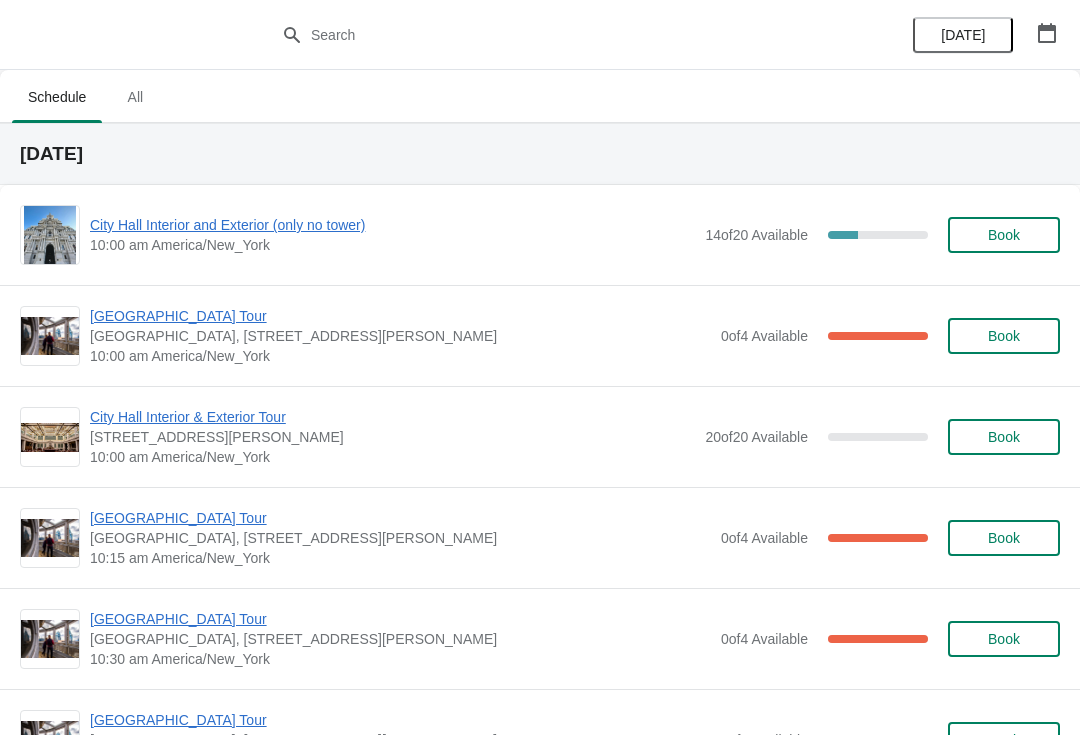 click on "City Hall Interior & Exterior Tour" at bounding box center [392, 417] 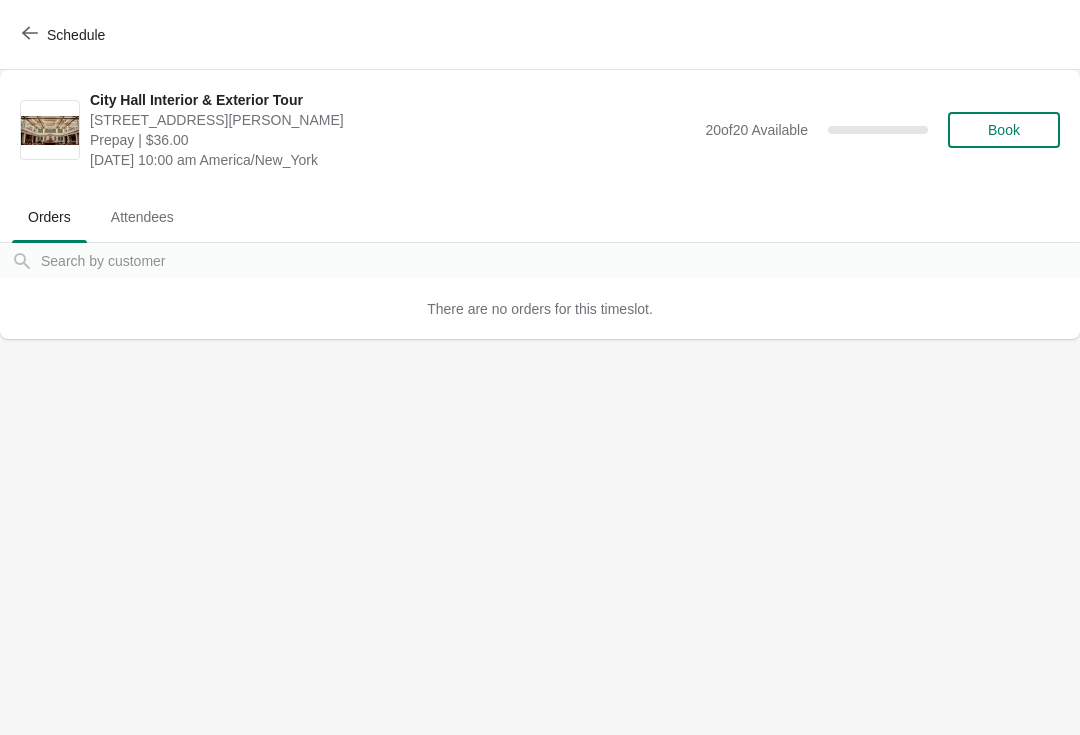 click on "Schedule" at bounding box center [540, 35] 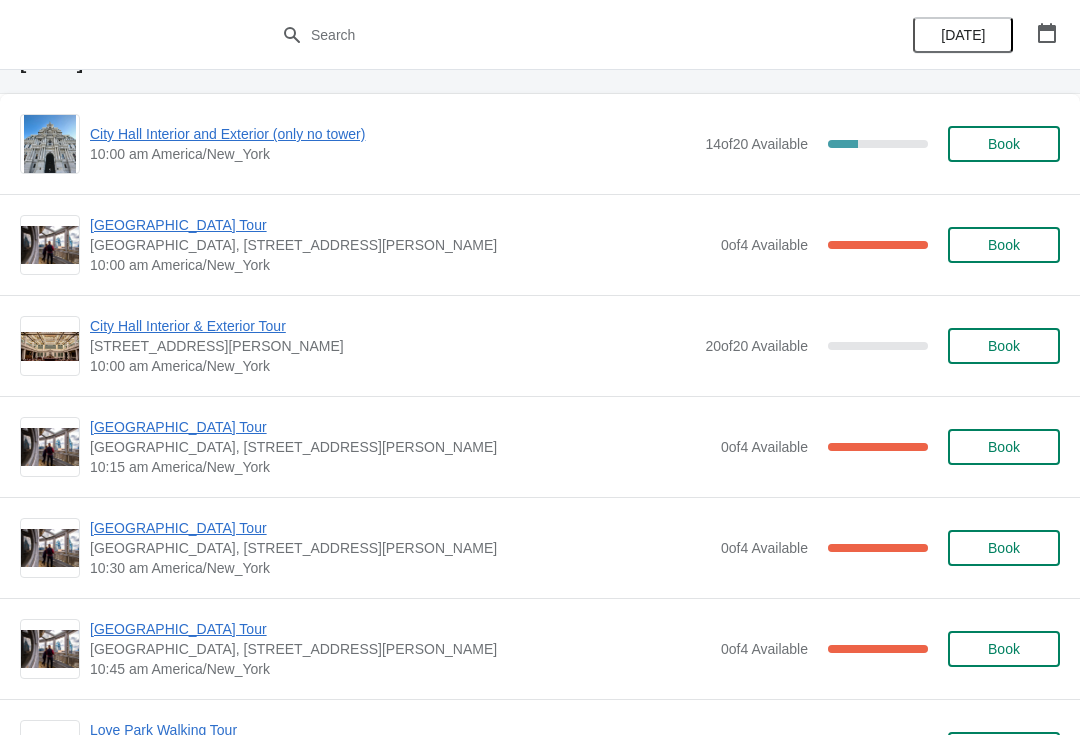 scroll, scrollTop: 94, scrollLeft: 0, axis: vertical 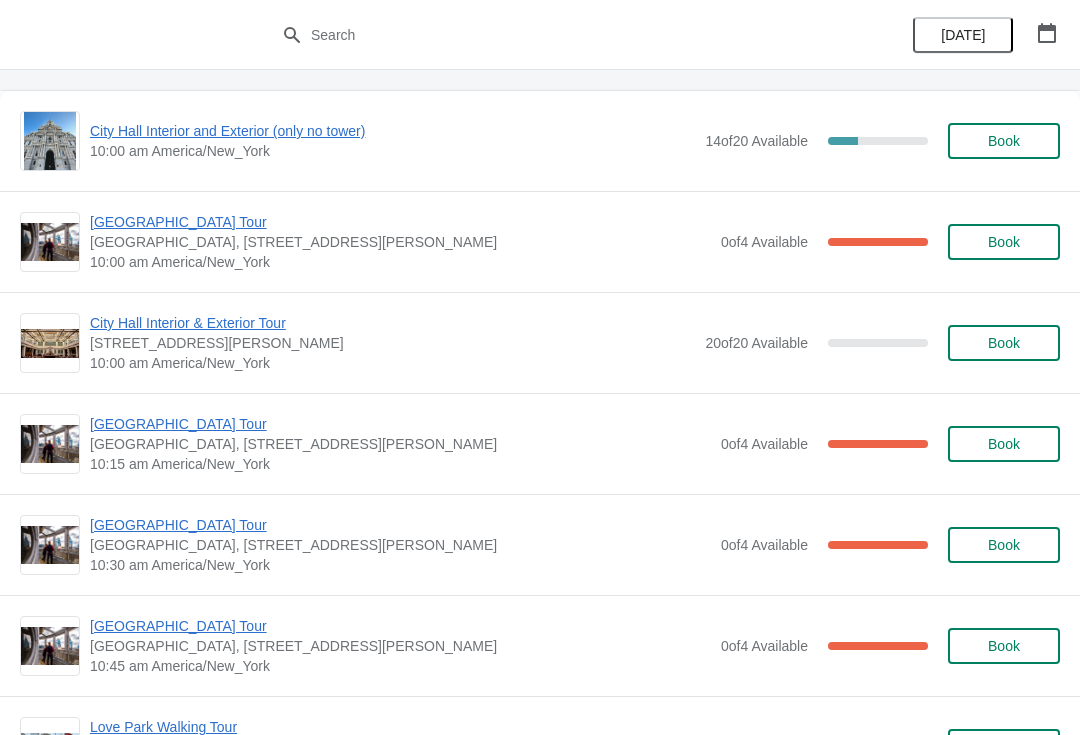 click on "[GEOGRAPHIC_DATA] [GEOGRAPHIC_DATA], [STREET_ADDRESS][PERSON_NAME] 10:30 am America/New_York 0  of  4   Available 100 % Book" at bounding box center (540, 544) 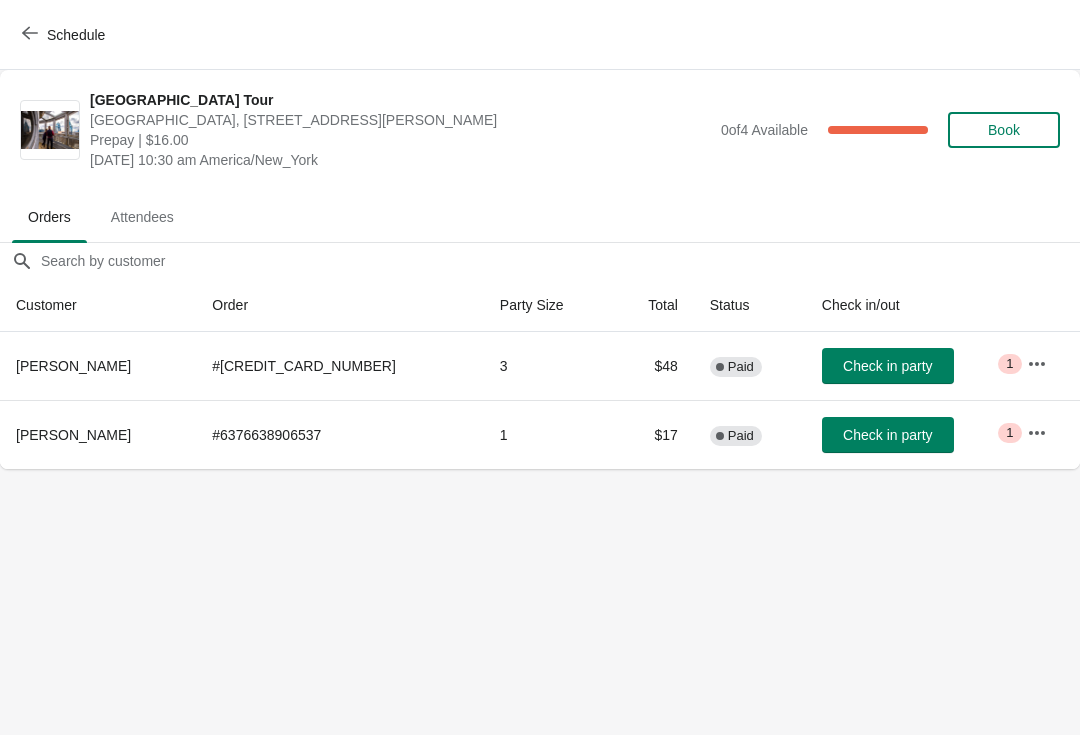 scroll, scrollTop: 0, scrollLeft: 0, axis: both 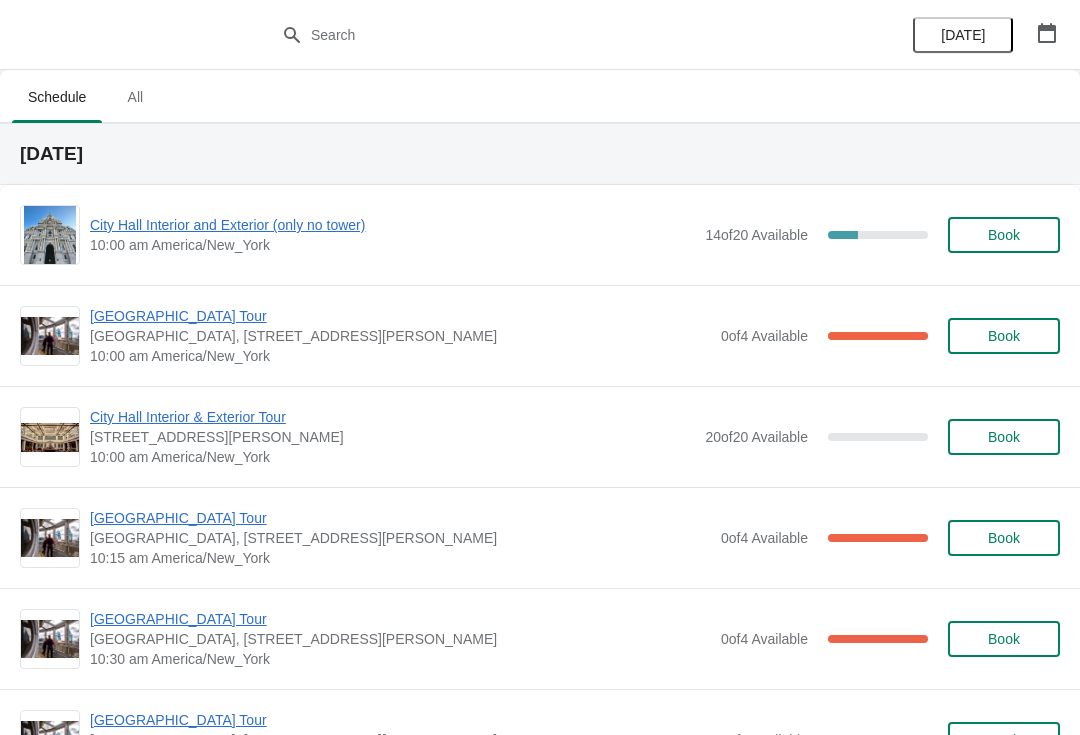 click at bounding box center (1047, 33) 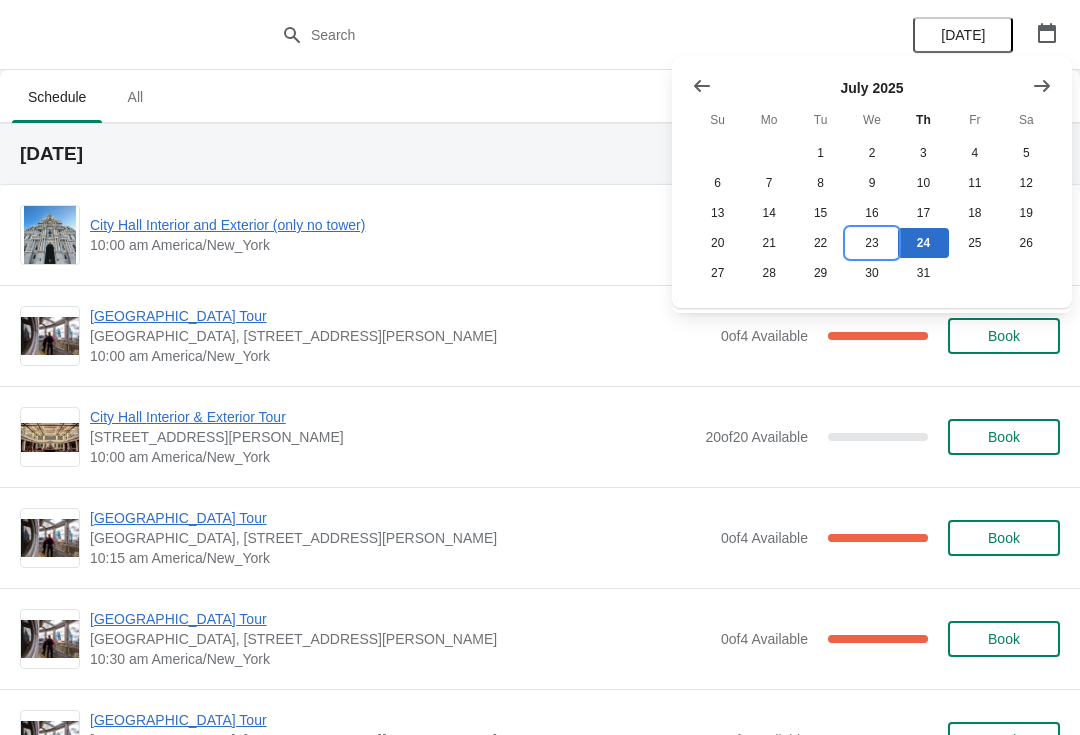 click on "23" at bounding box center (871, 243) 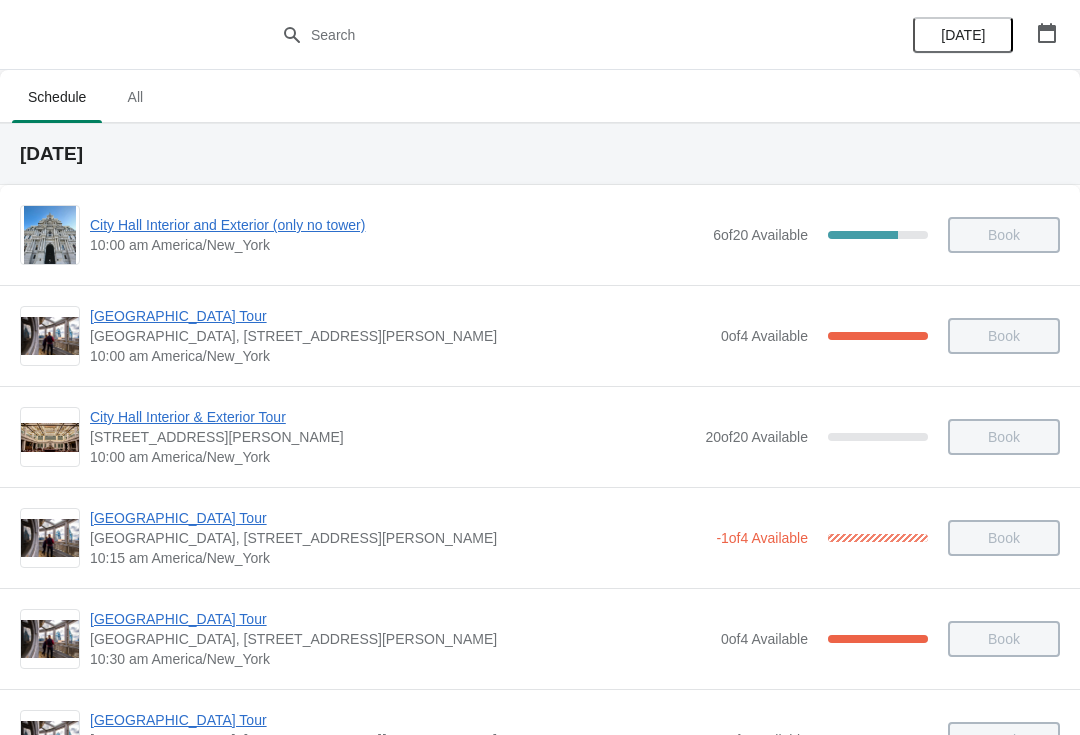scroll, scrollTop: 58, scrollLeft: 0, axis: vertical 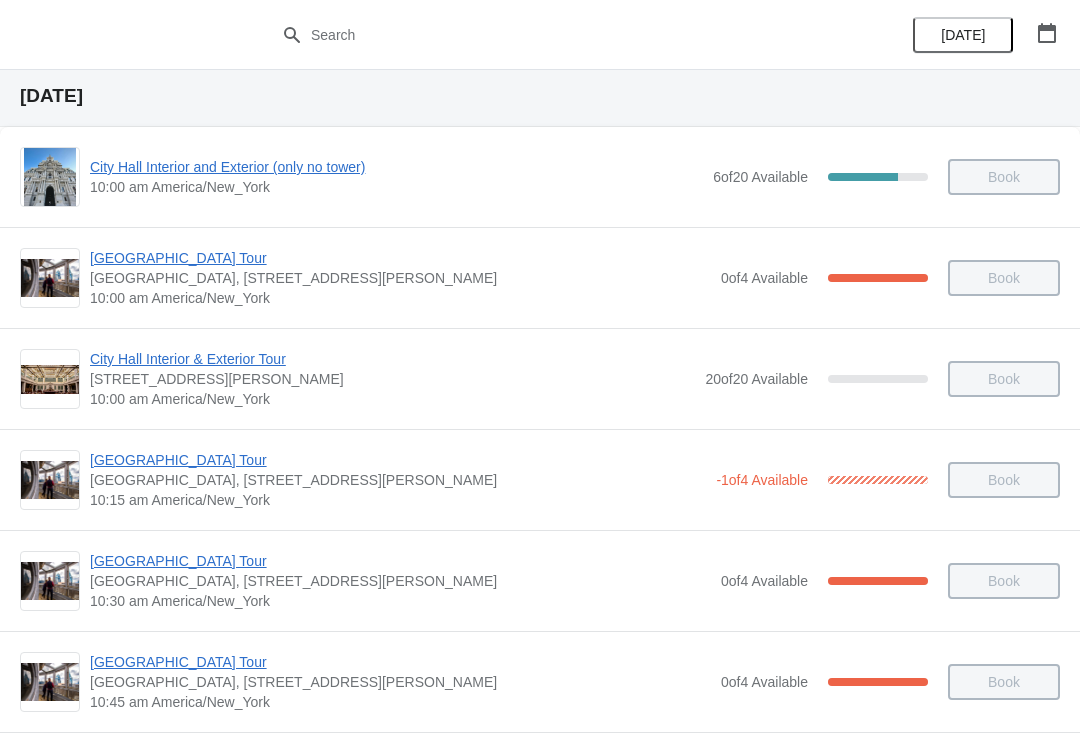 click on "[GEOGRAPHIC_DATA] Tour" at bounding box center [400, 561] 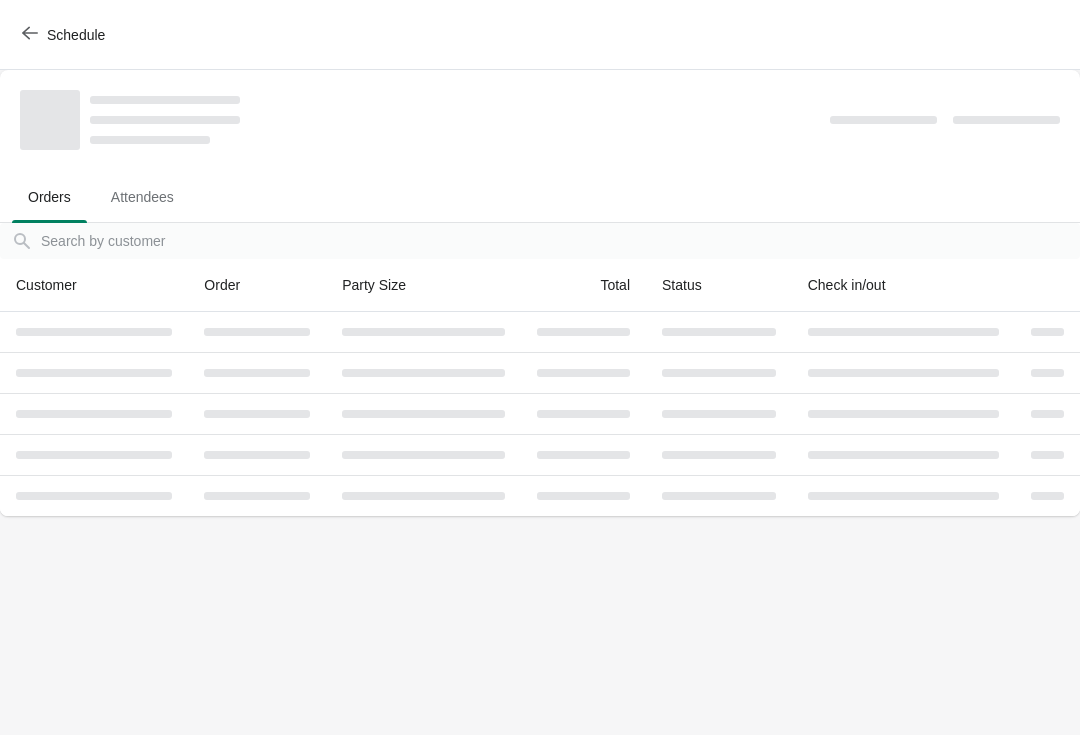 scroll, scrollTop: 0, scrollLeft: 0, axis: both 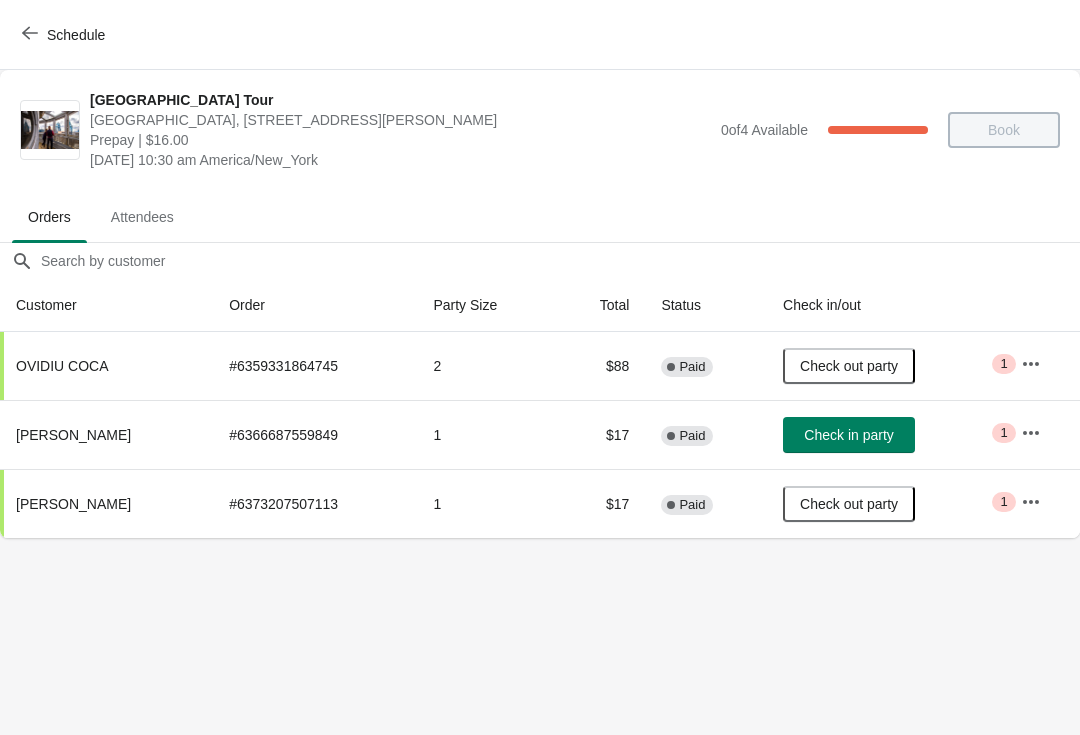 click 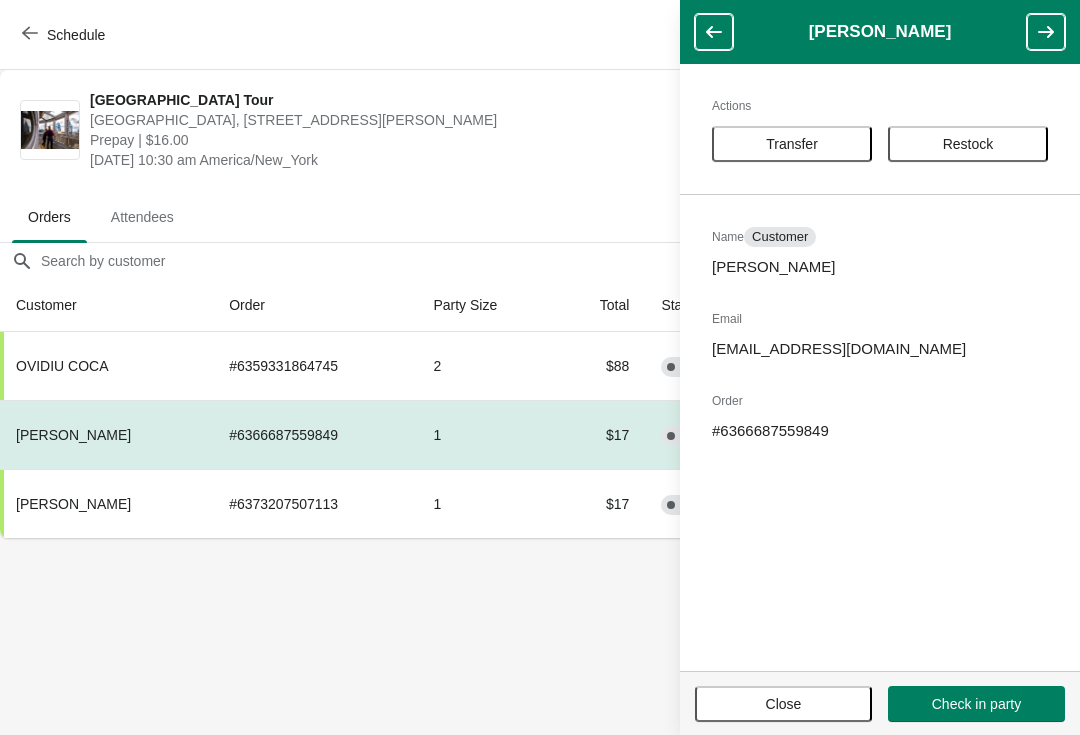 click on "Transfer" at bounding box center [792, 144] 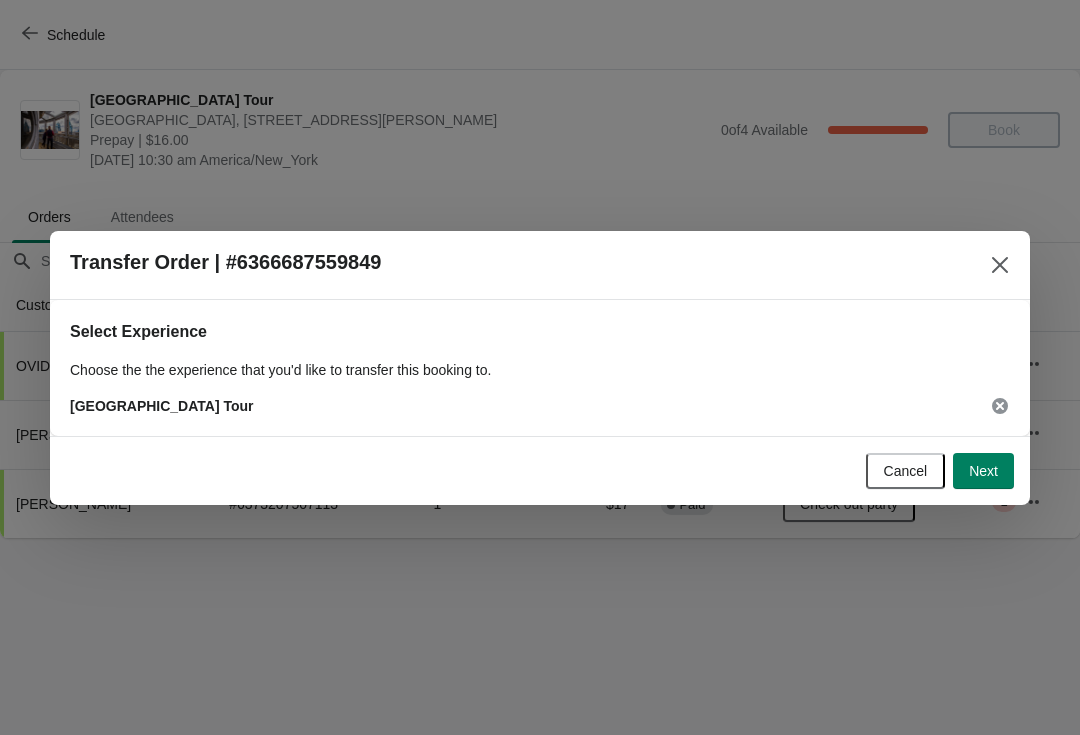 click on "Next" at bounding box center (983, 471) 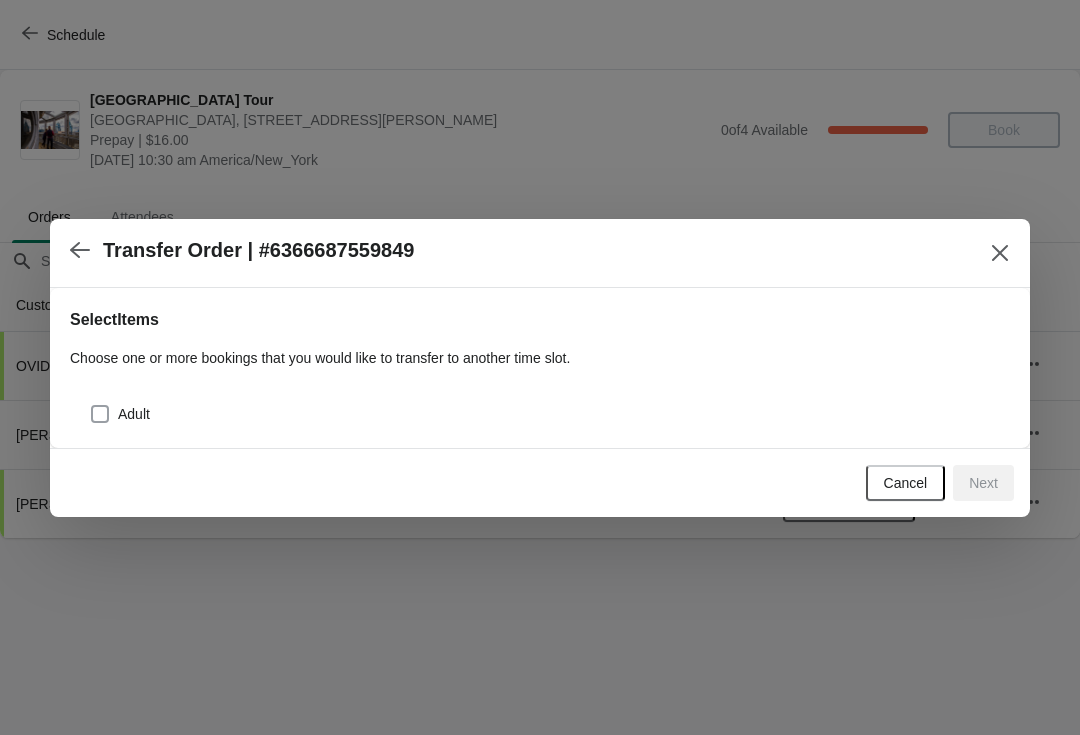 click at bounding box center (100, 414) 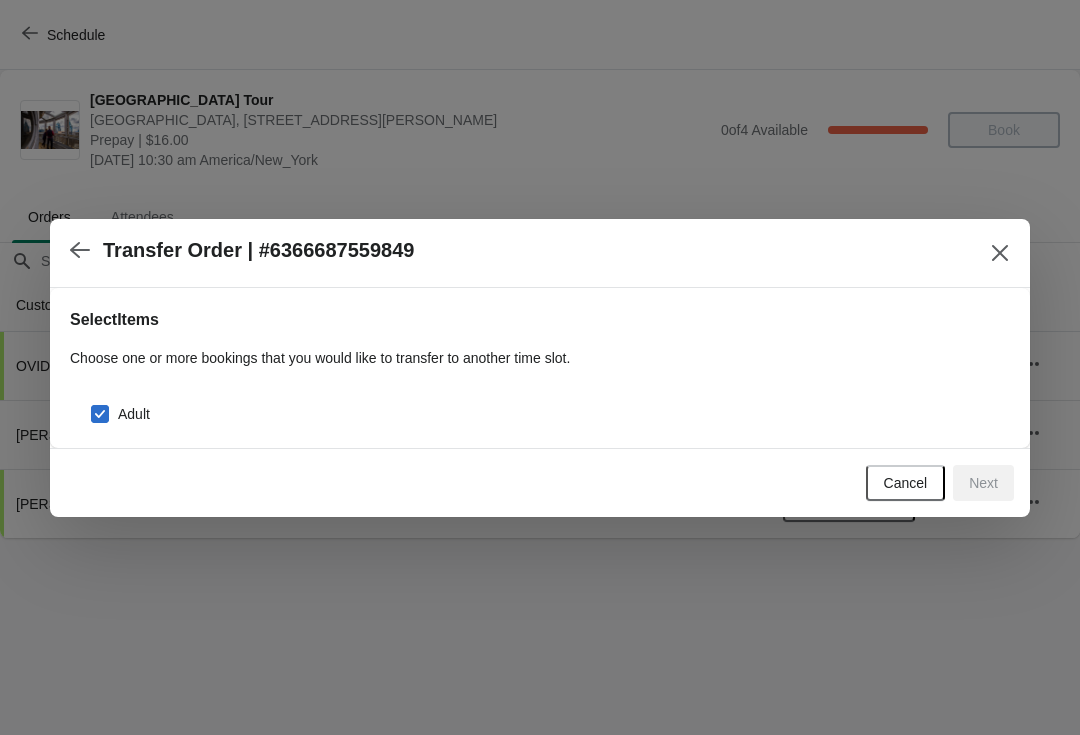 checkbox on "true" 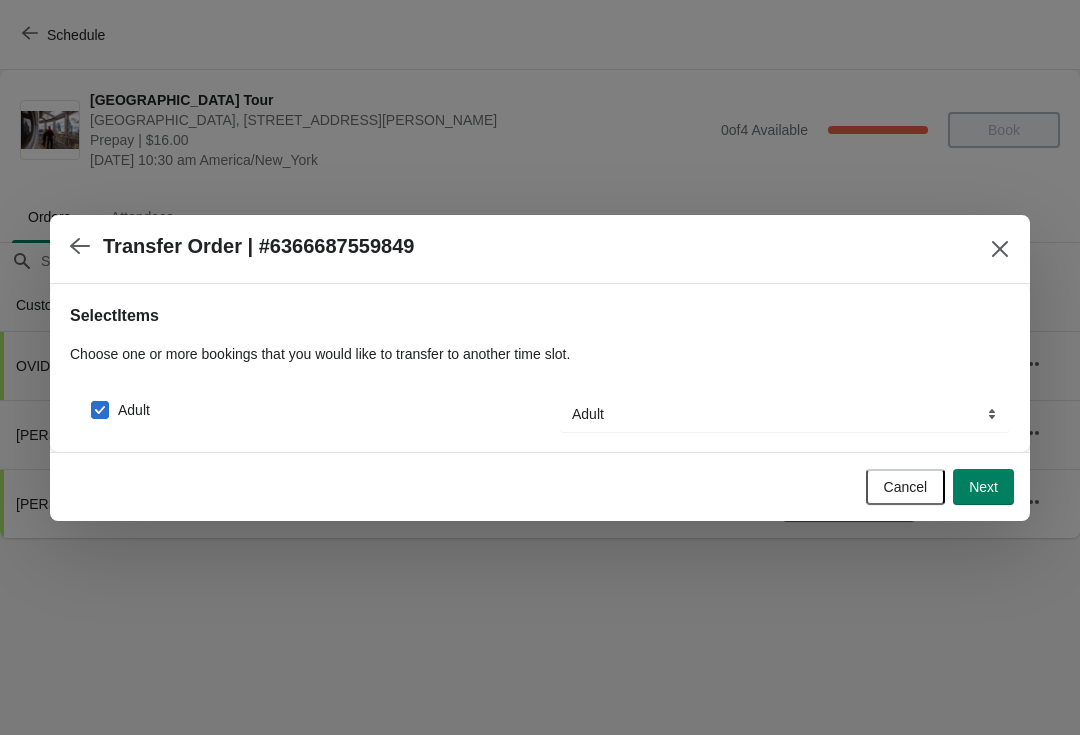 click on "Next" at bounding box center [983, 487] 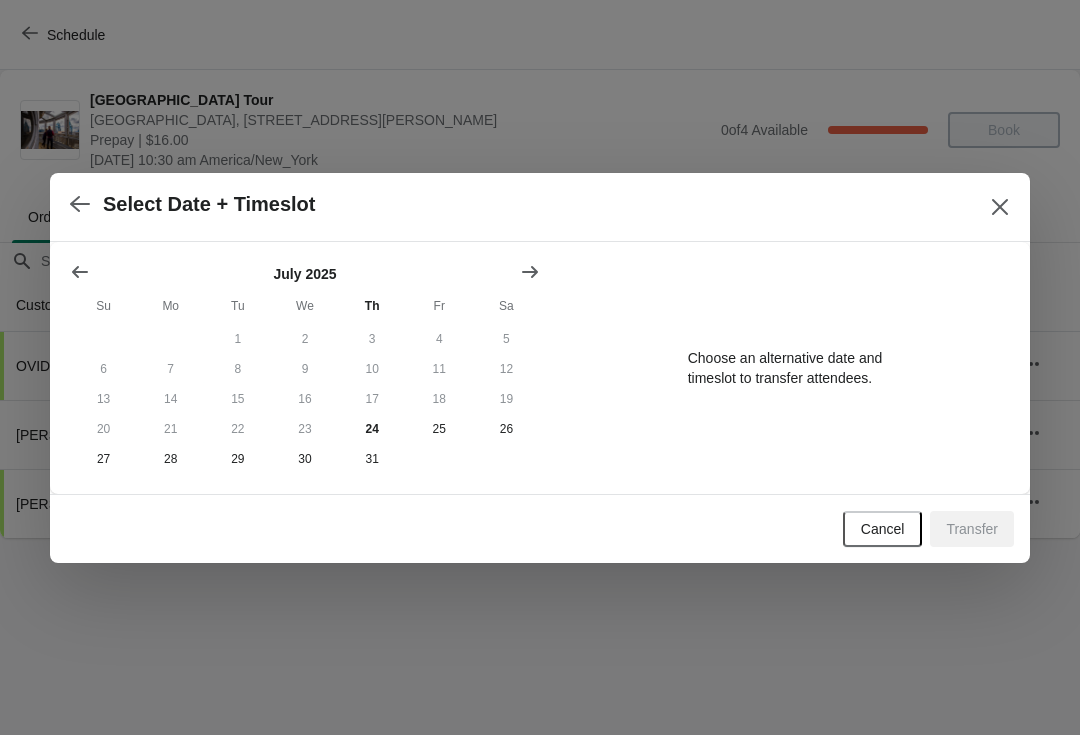 click on "Cancel Transfer" at bounding box center (532, 521) 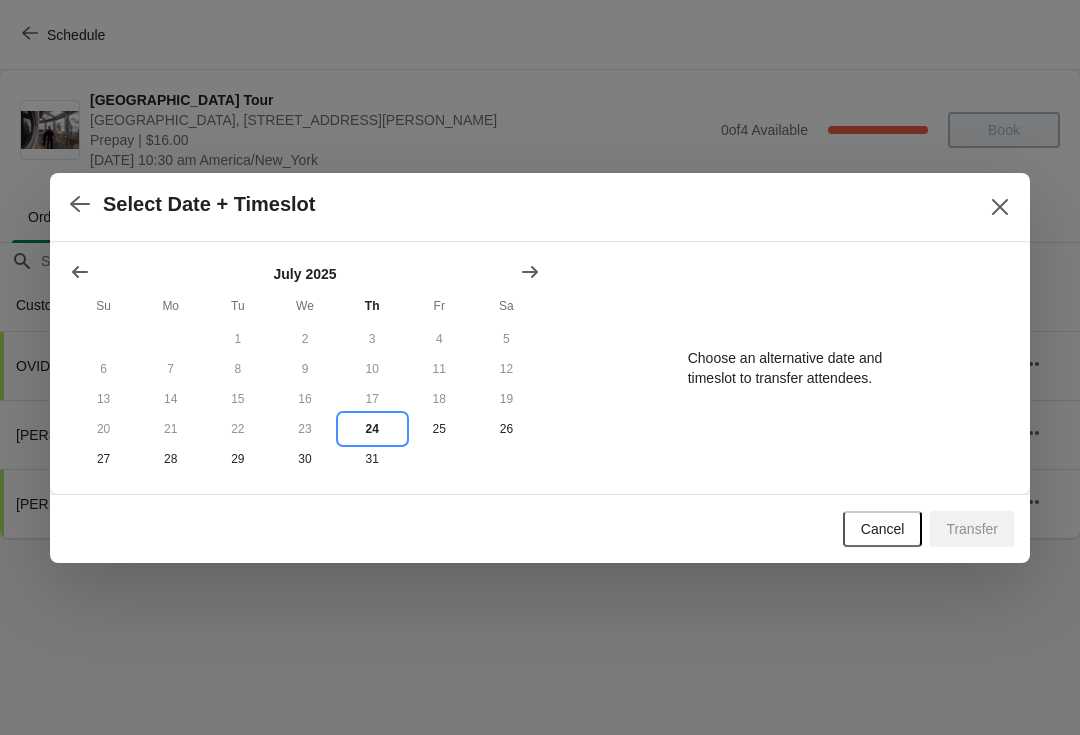 click on "24" at bounding box center (372, 429) 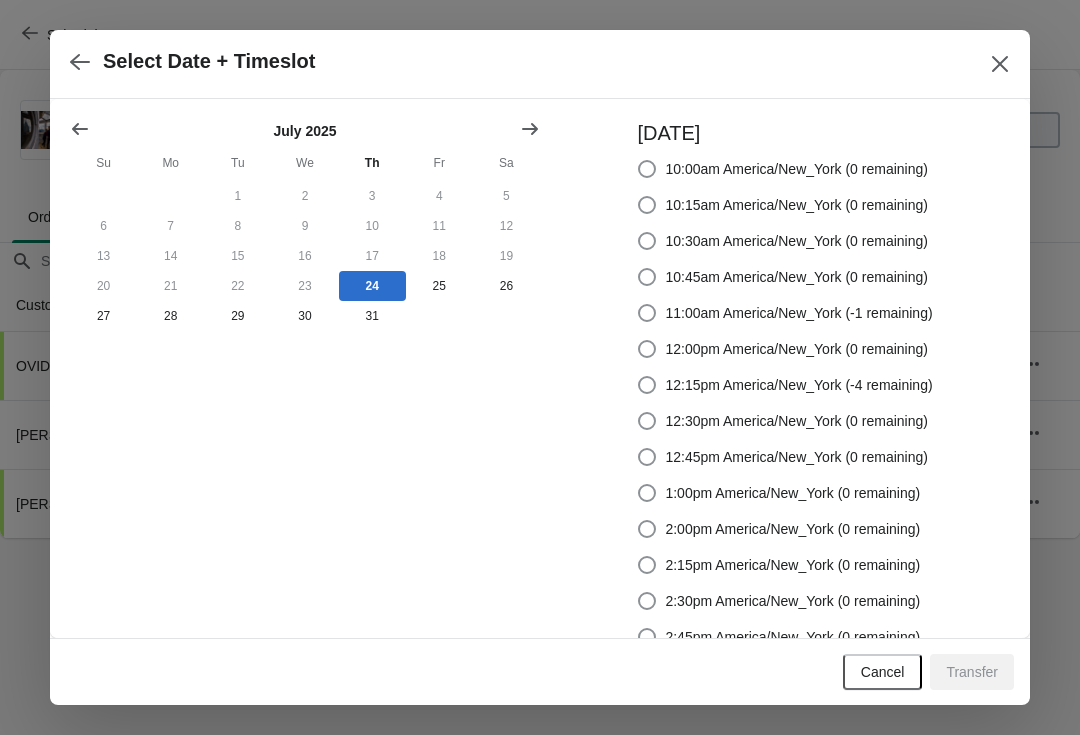 click at bounding box center (647, 205) 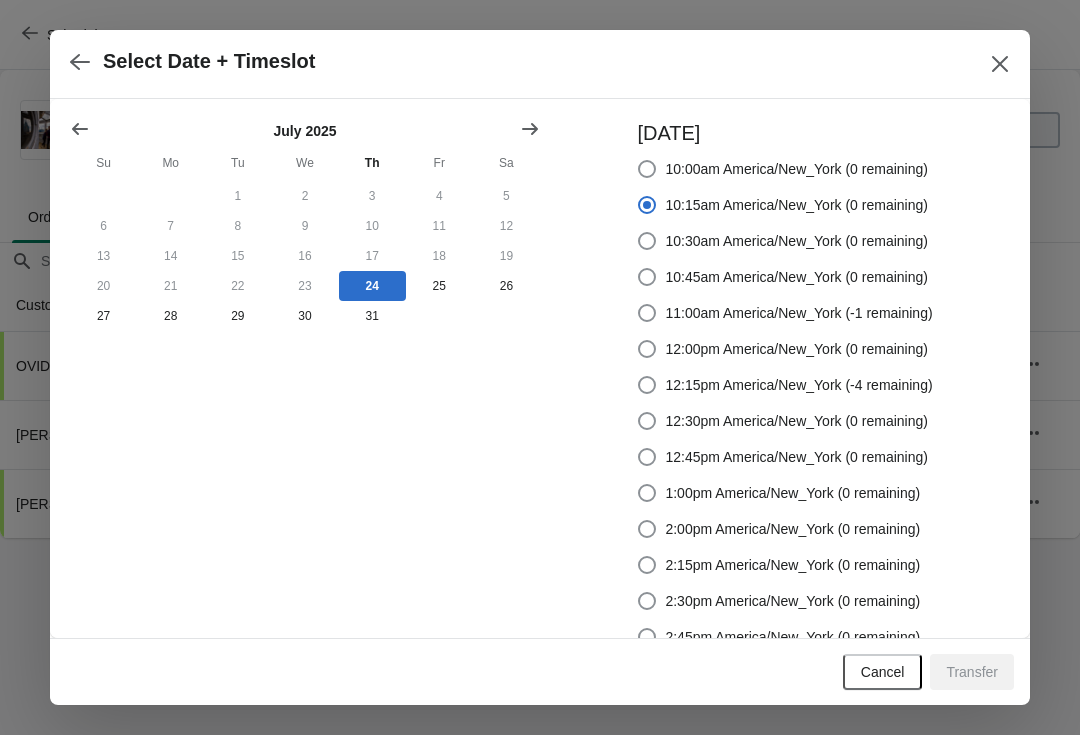 radio on "true" 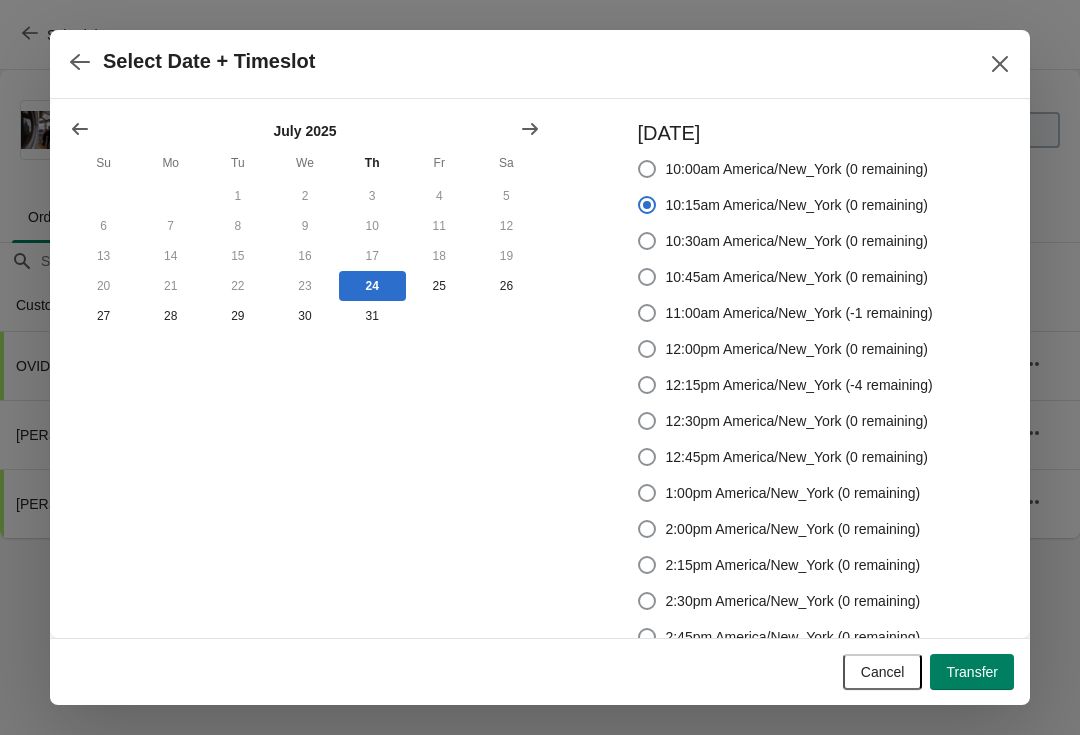 click on "Transfer" at bounding box center [972, 672] 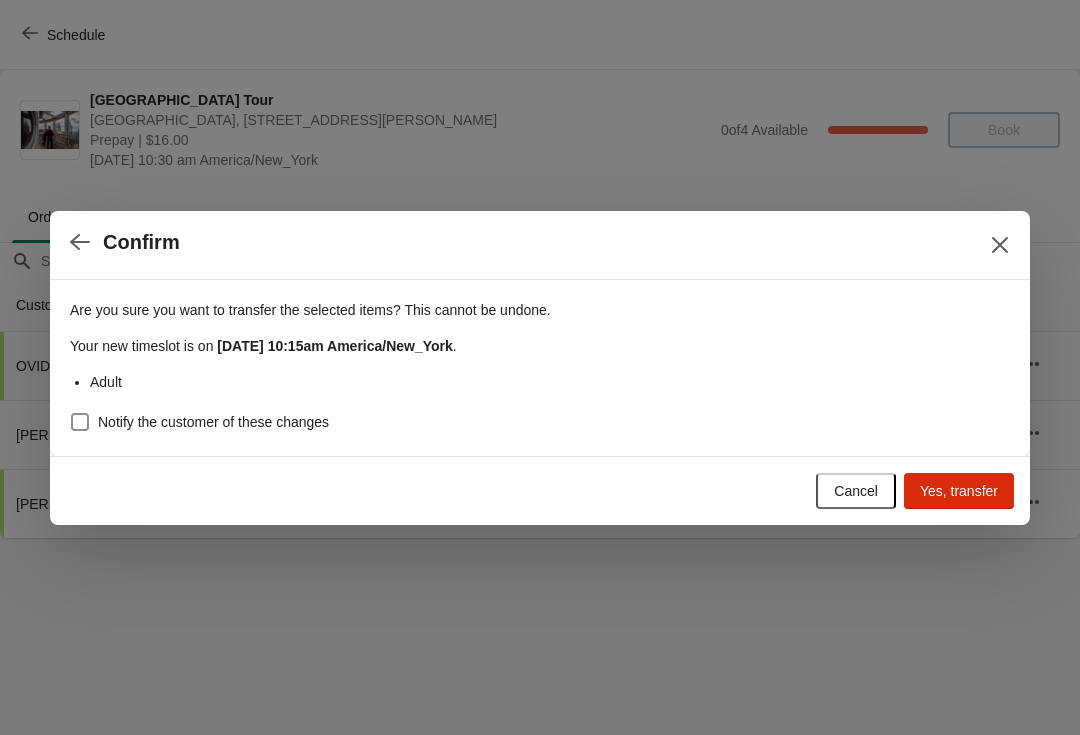 click on "Yes, transfer" at bounding box center (959, 491) 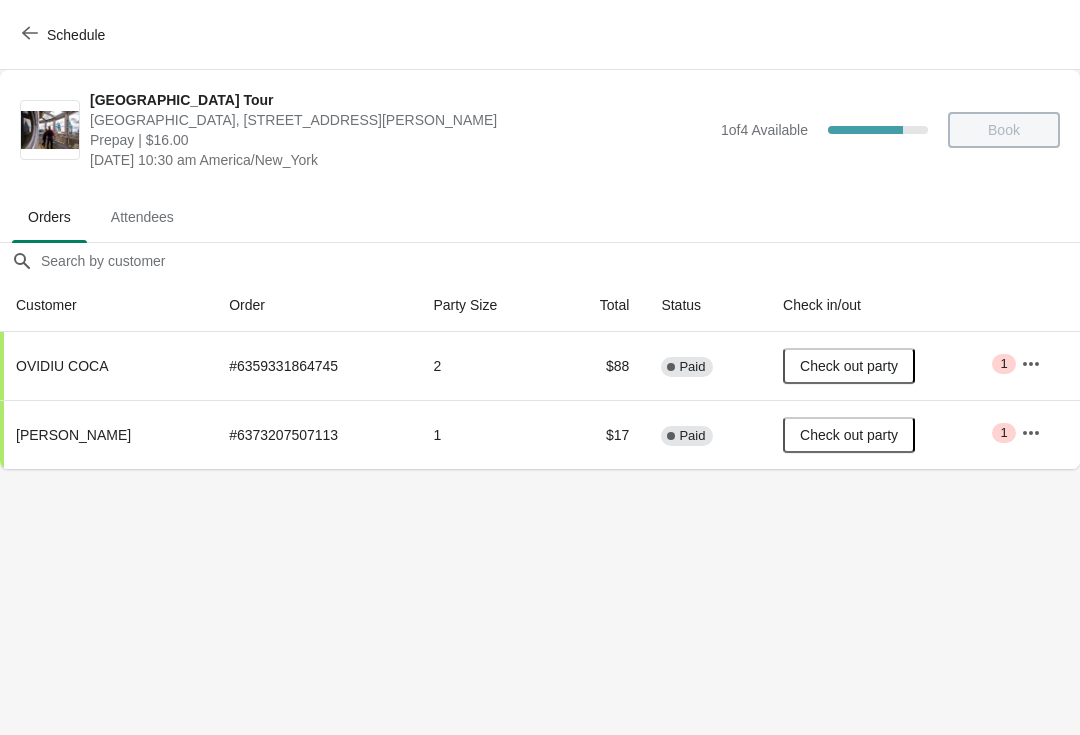 click on "Schedule" at bounding box center [65, 35] 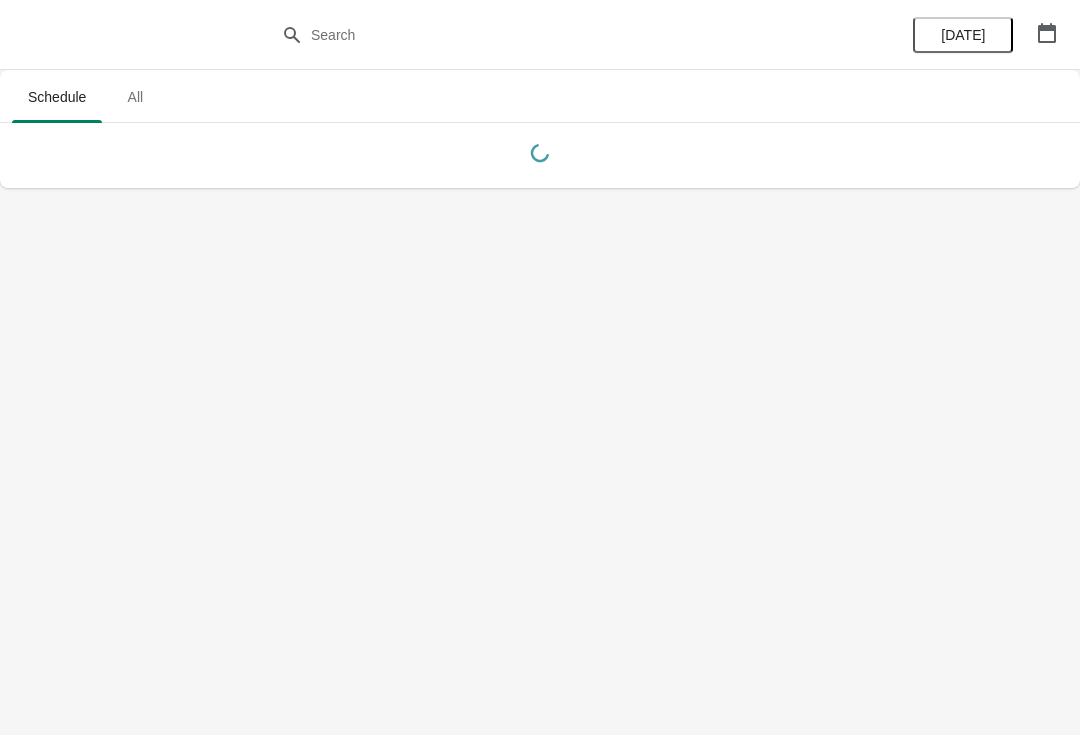 click 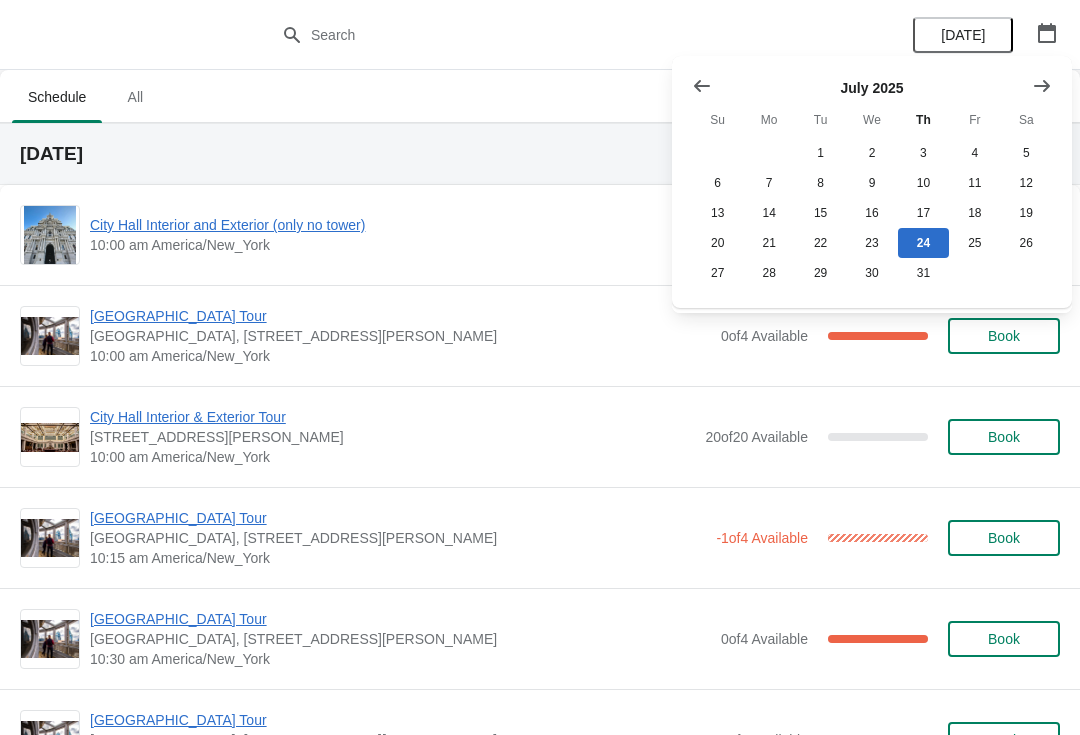 click on "[DATE]" at bounding box center [540, 154] 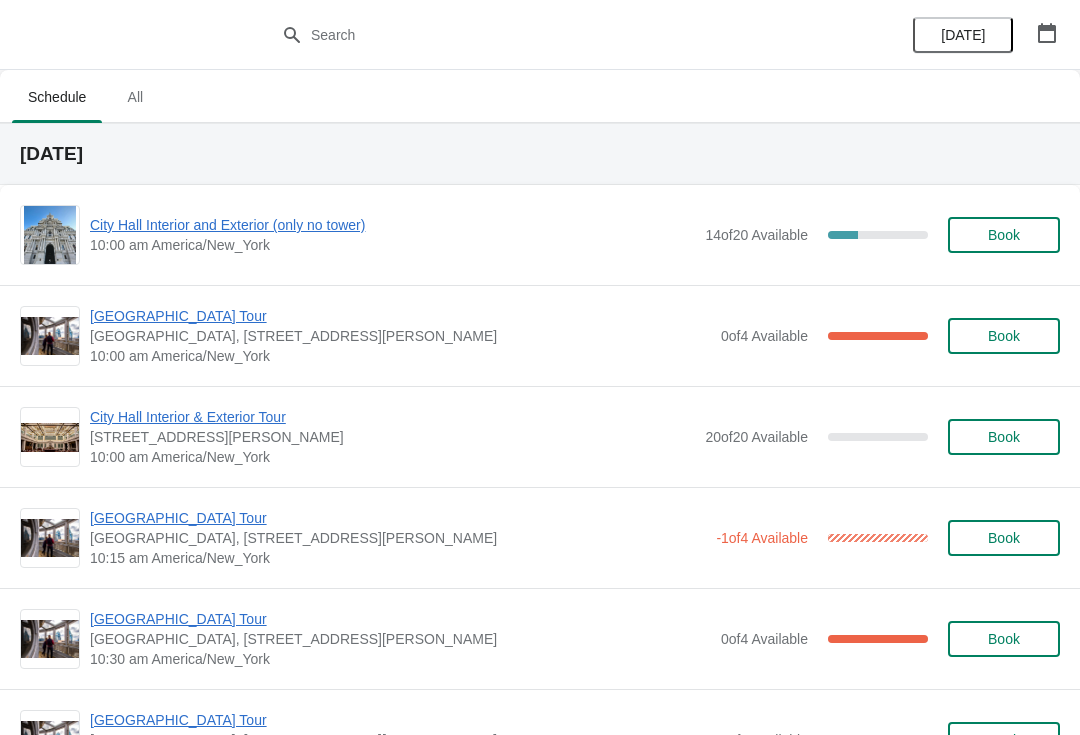 click on "[GEOGRAPHIC_DATA] Tour" at bounding box center [398, 518] 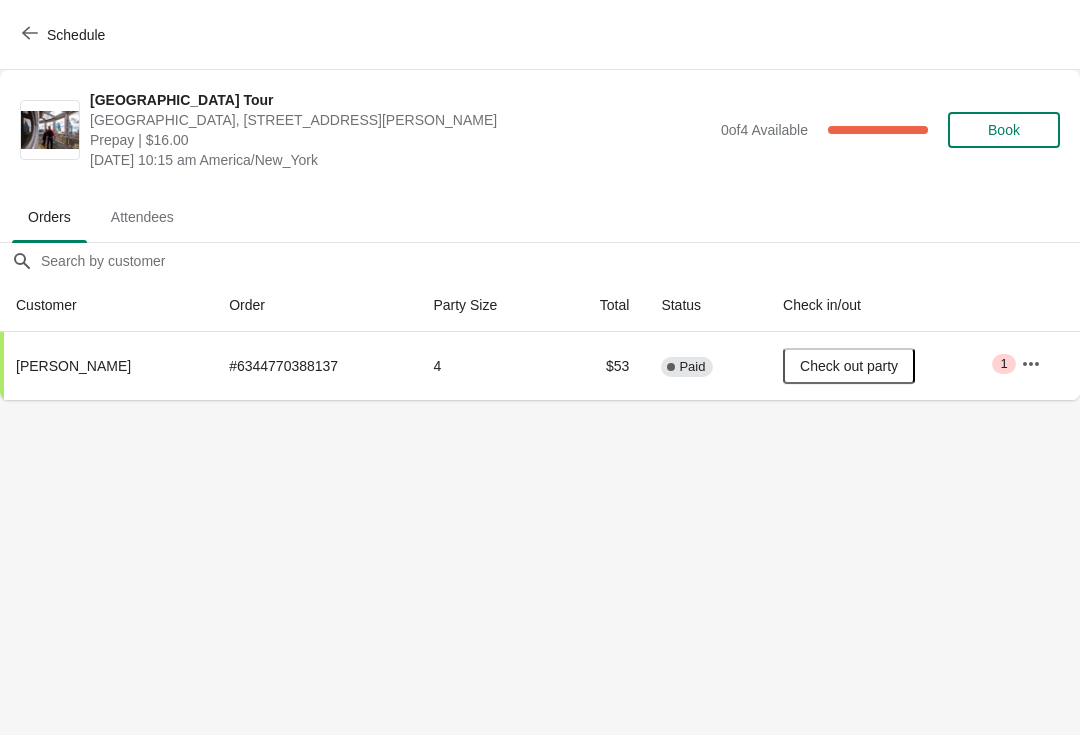 click 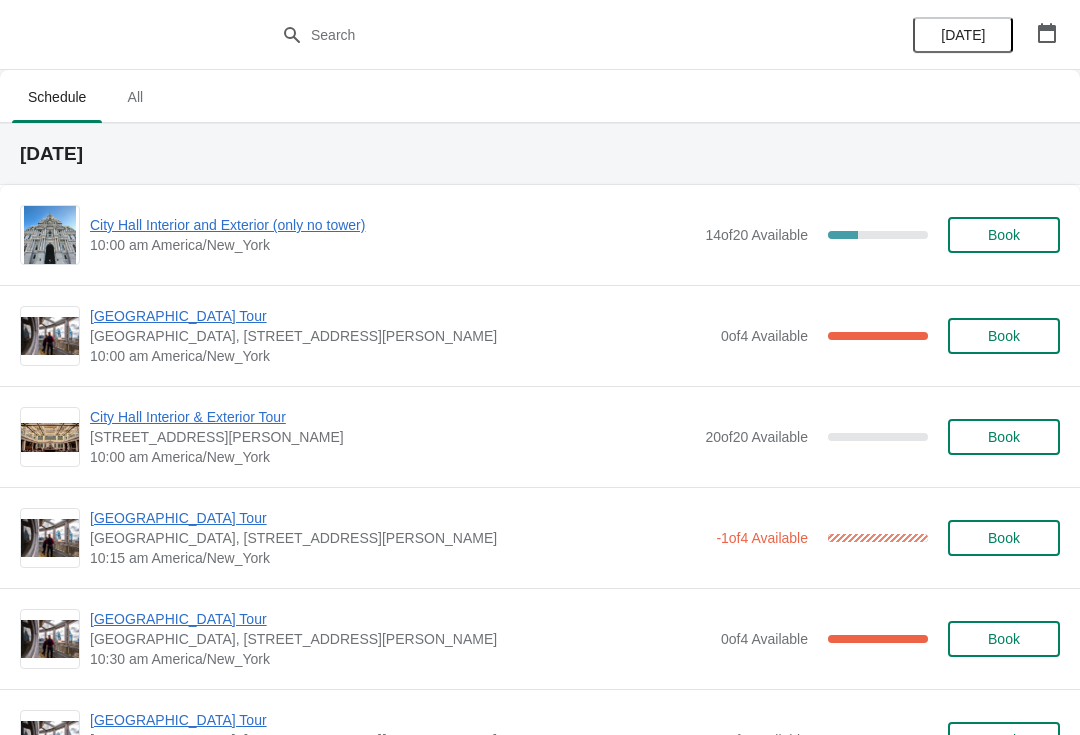 click on "[GEOGRAPHIC_DATA] Tour" at bounding box center (398, 518) 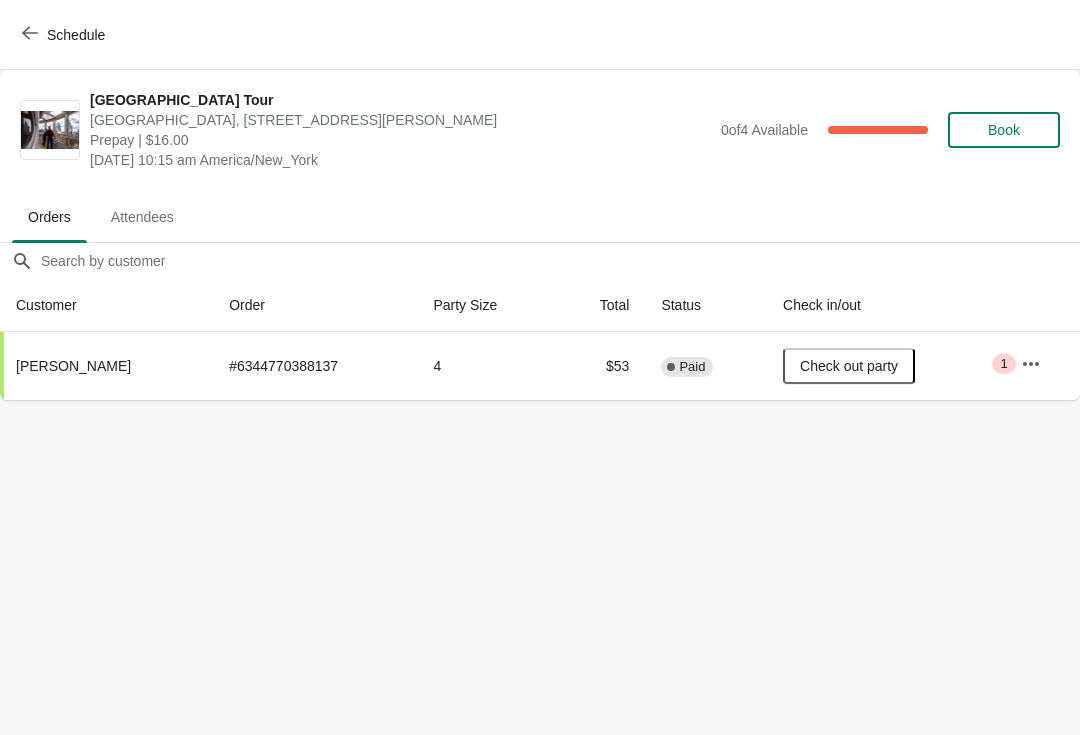 click on "Schedule" at bounding box center [65, 35] 